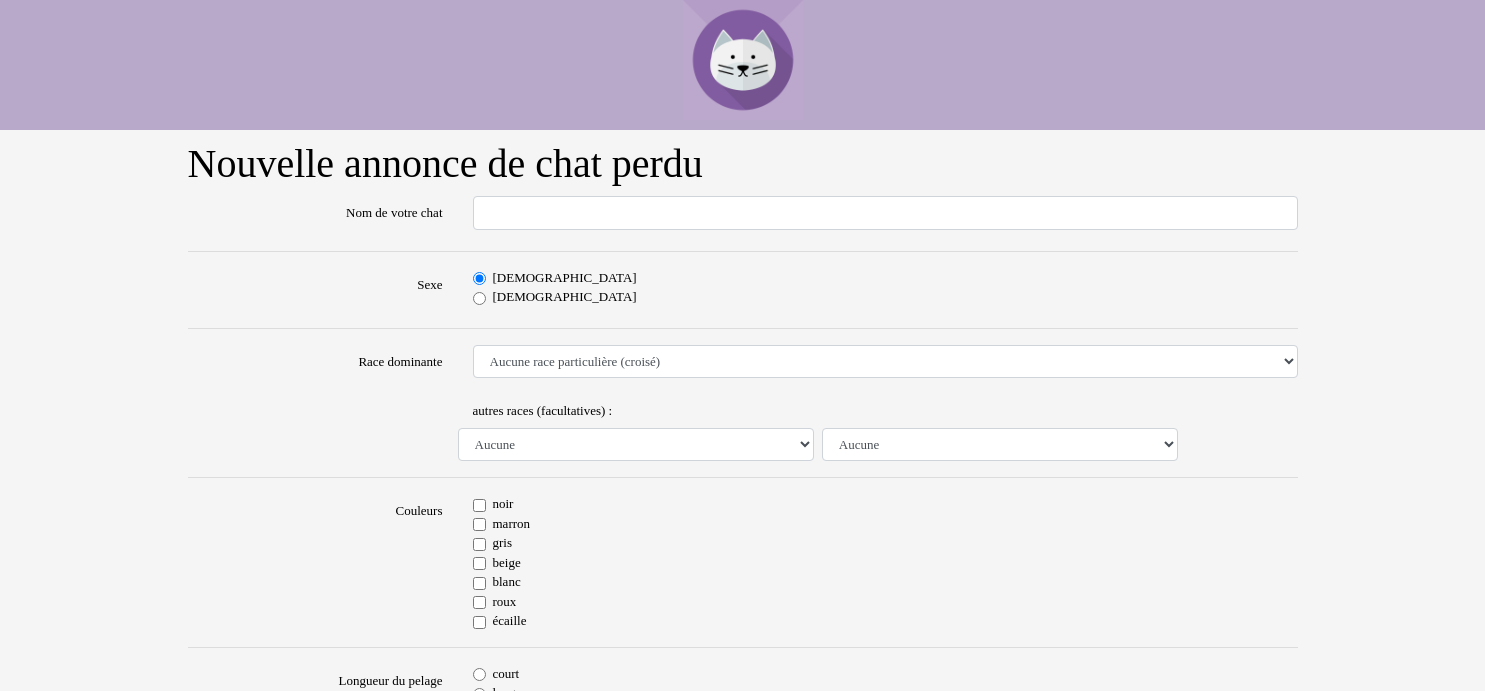 scroll, scrollTop: 0, scrollLeft: 0, axis: both 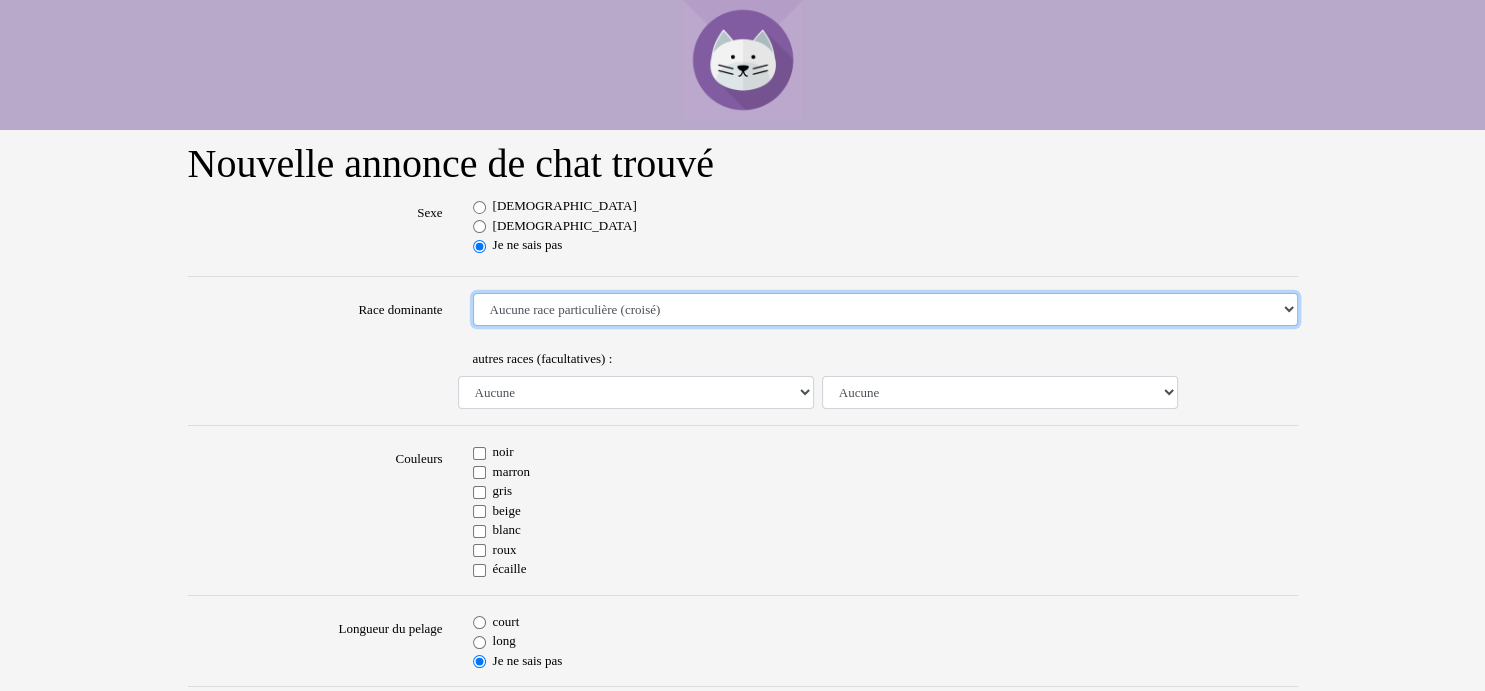 click on "Aucune race particulière (croisé)
Abyssin Américain à poil dur American Bobtail American Shorthair Angora Turc Balinais Bengal Bleu Russe Bombay British Shorthair Burmese Chartreux Chat de gouttière Chat des bois Norvégiens Chat du Sri Lanka Chat sacré de Birmanie Commun Cornish rex Devon rex Européen Exotic Shorthair Himalayan Korat Maine Coon Mandarin Norvégien Ocicat Oriental Persan Ragdoll Rex Selkirk Scottish Fold Siamois Sibérien Somali Sphynx" at bounding box center (885, 310) 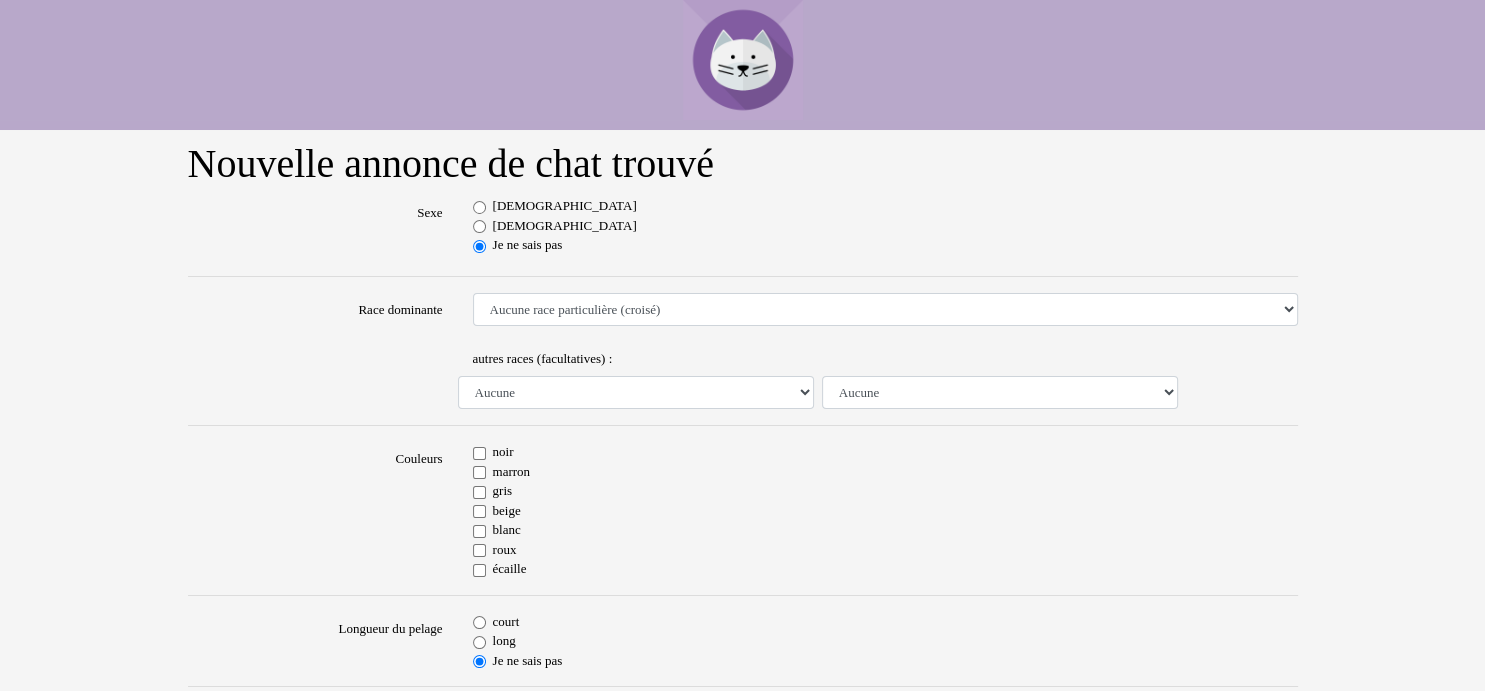 click at bounding box center (315, 375) 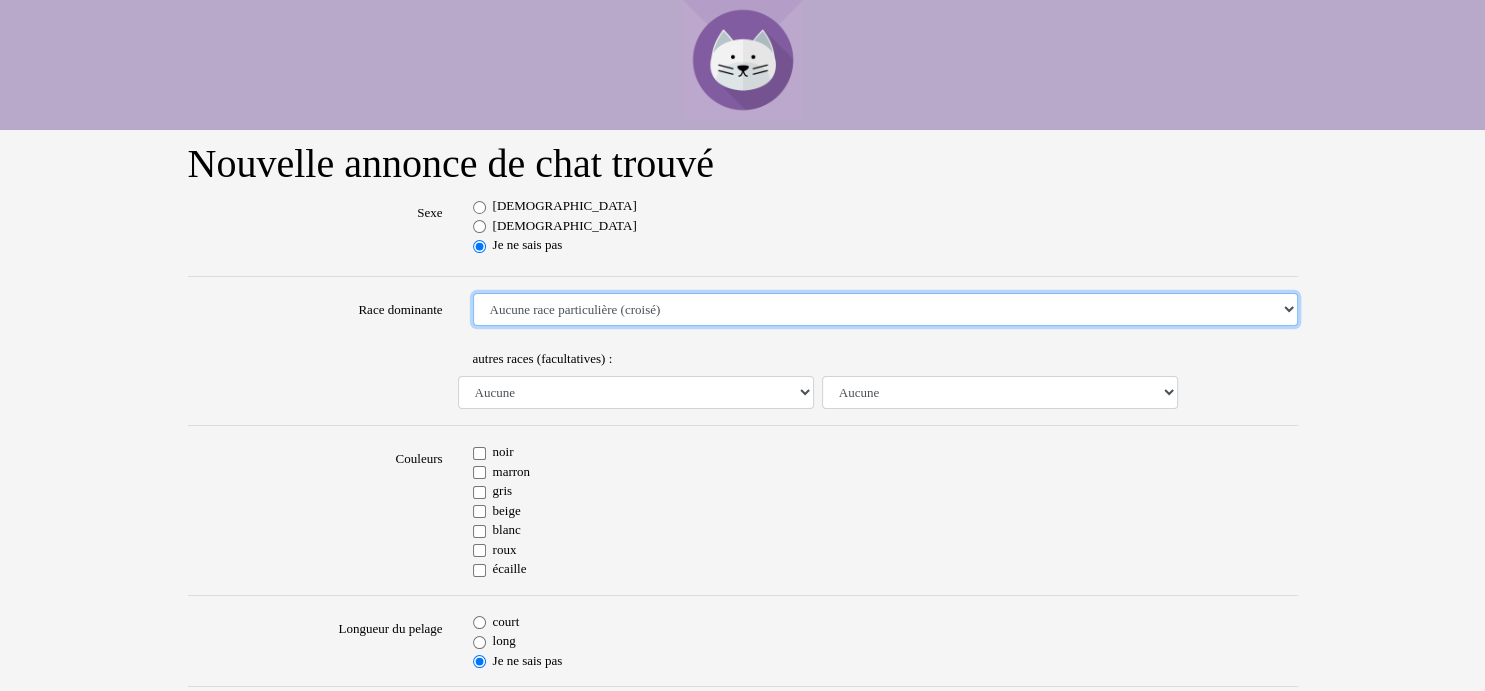 click on "Aucune race particulière (croisé)
Abyssin Américain à poil dur American Bobtail American Shorthair Angora Turc Balinais Bengal Bleu Russe Bombay British Shorthair Burmese Chartreux Chat de gouttière Chat des bois Norvégiens Chat du Sri Lanka Chat sacré de Birmanie Commun Cornish rex Devon rex Européen Exotic Shorthair Himalayan Korat Maine Coon Mandarin Norvégien Ocicat Oriental Persan Ragdoll Rex Selkirk Scottish Fold Siamois Sibérien Somali Sphynx" at bounding box center (885, 310) 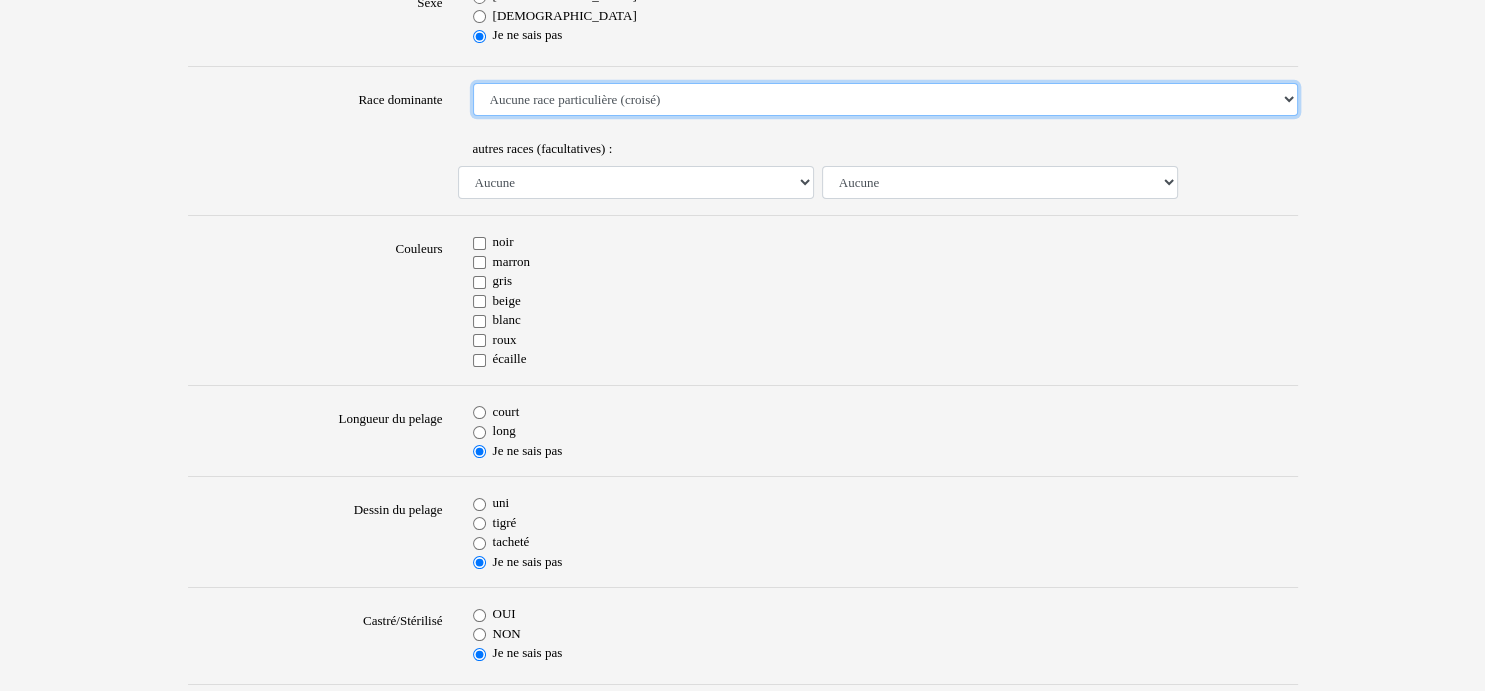 scroll, scrollTop: 211, scrollLeft: 0, axis: vertical 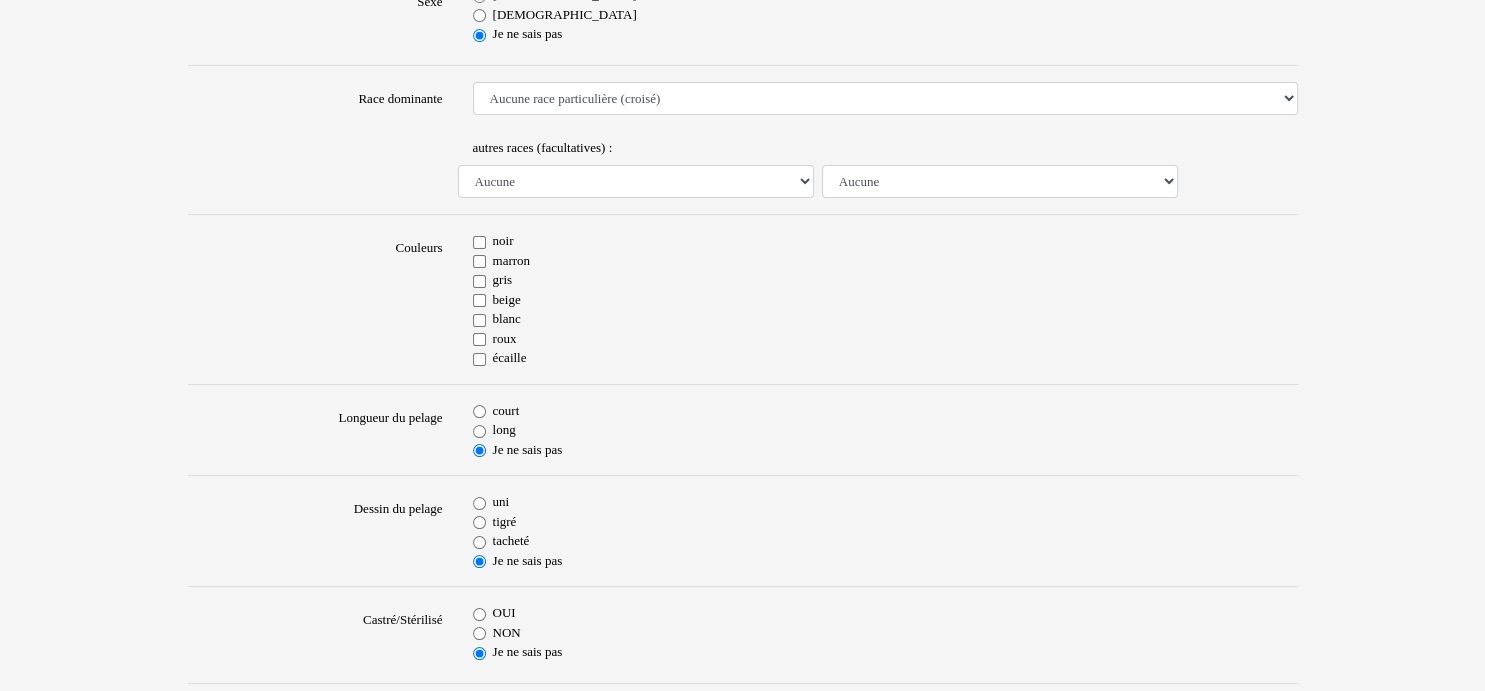 click on "blanc" at bounding box center (479, 320) 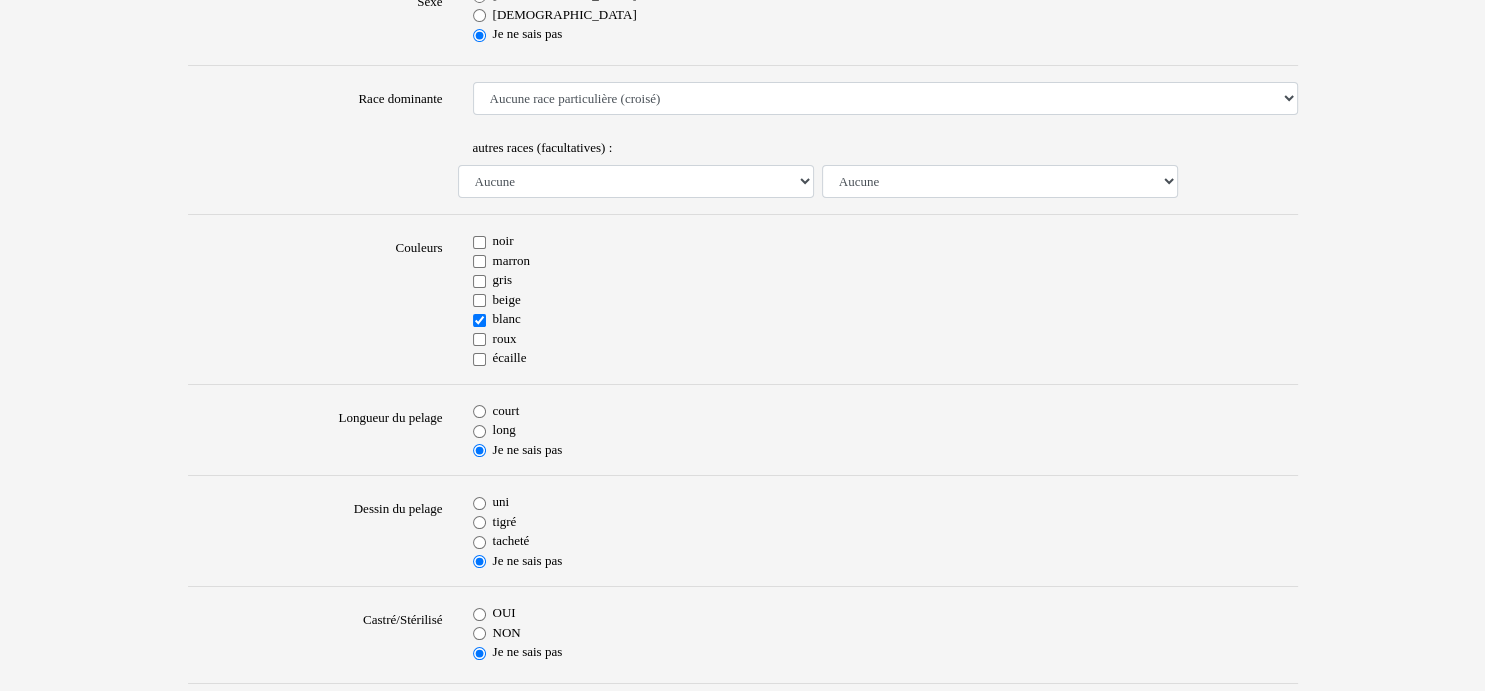 click on "court" at bounding box center (479, 411) 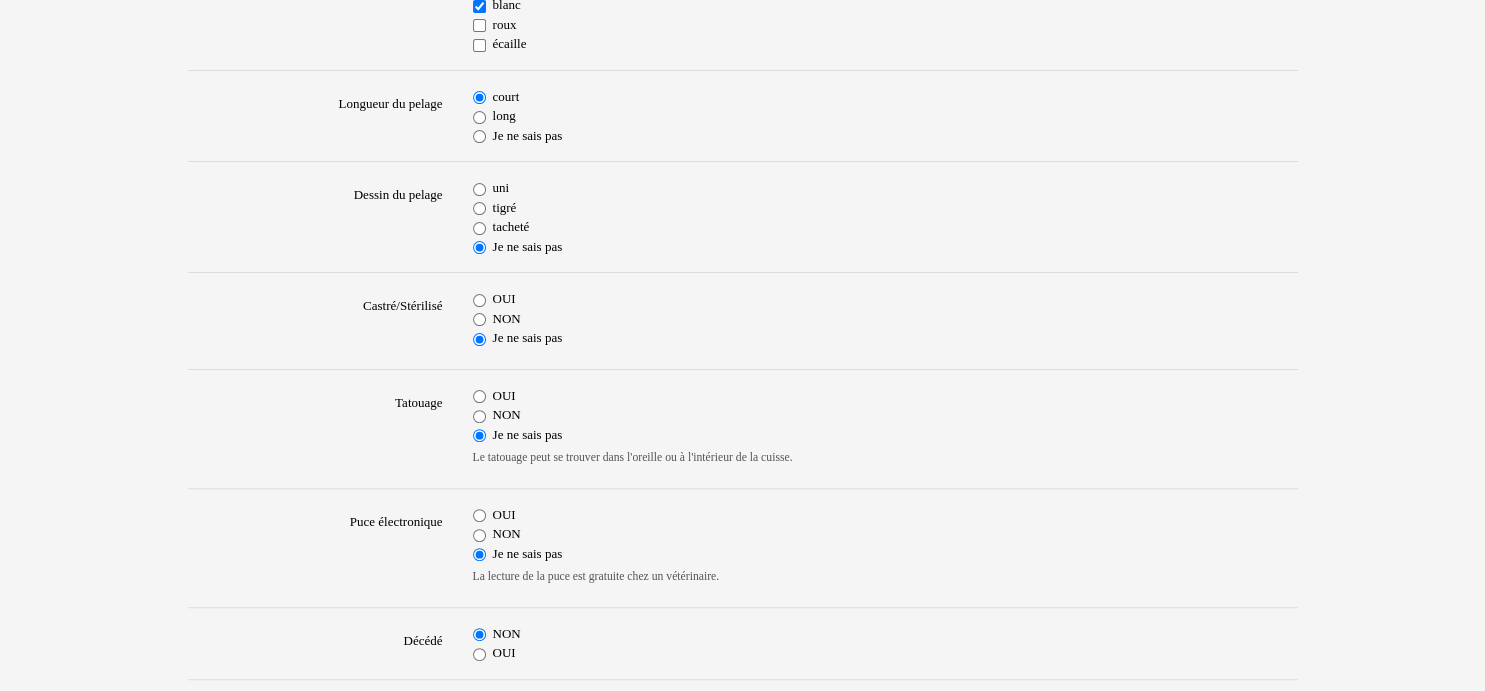 scroll, scrollTop: 528, scrollLeft: 0, axis: vertical 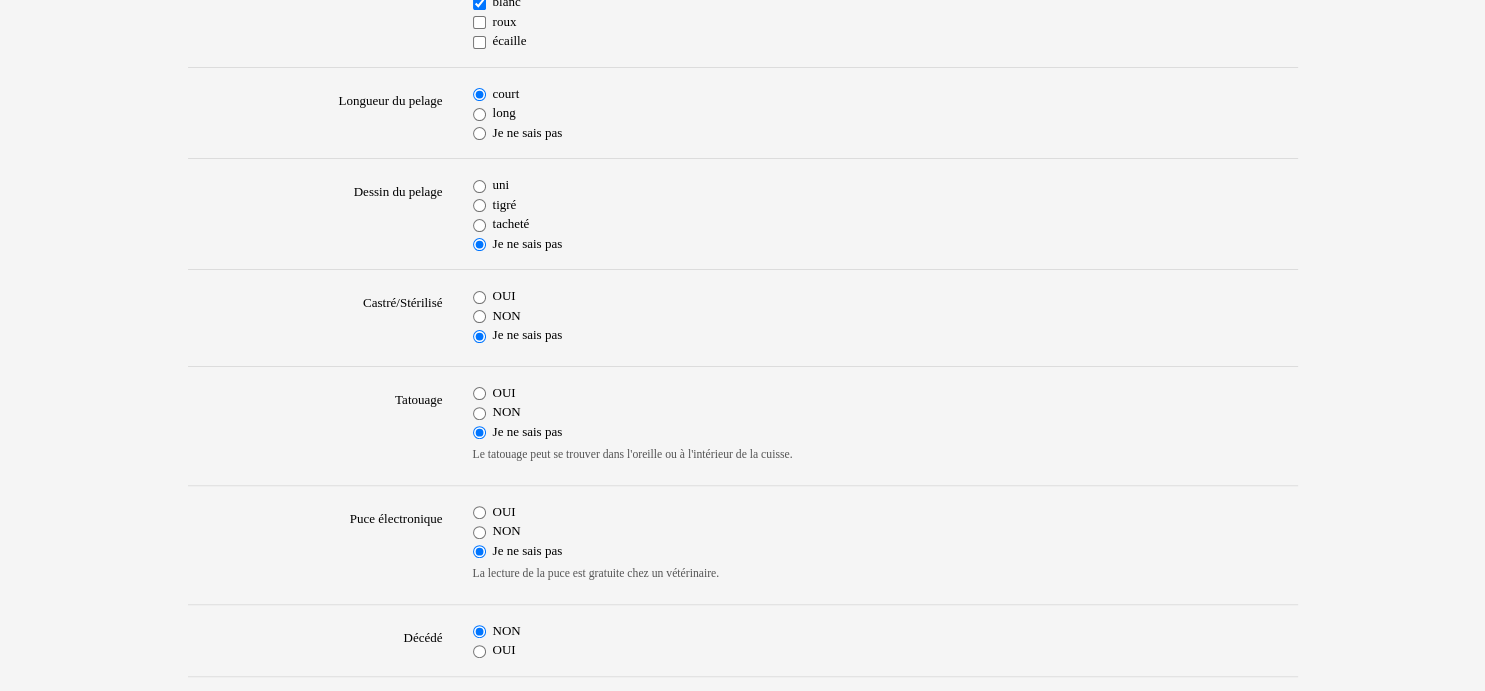 drag, startPoint x: 477, startPoint y: 220, endPoint x: 502, endPoint y: 225, distance: 25.495098 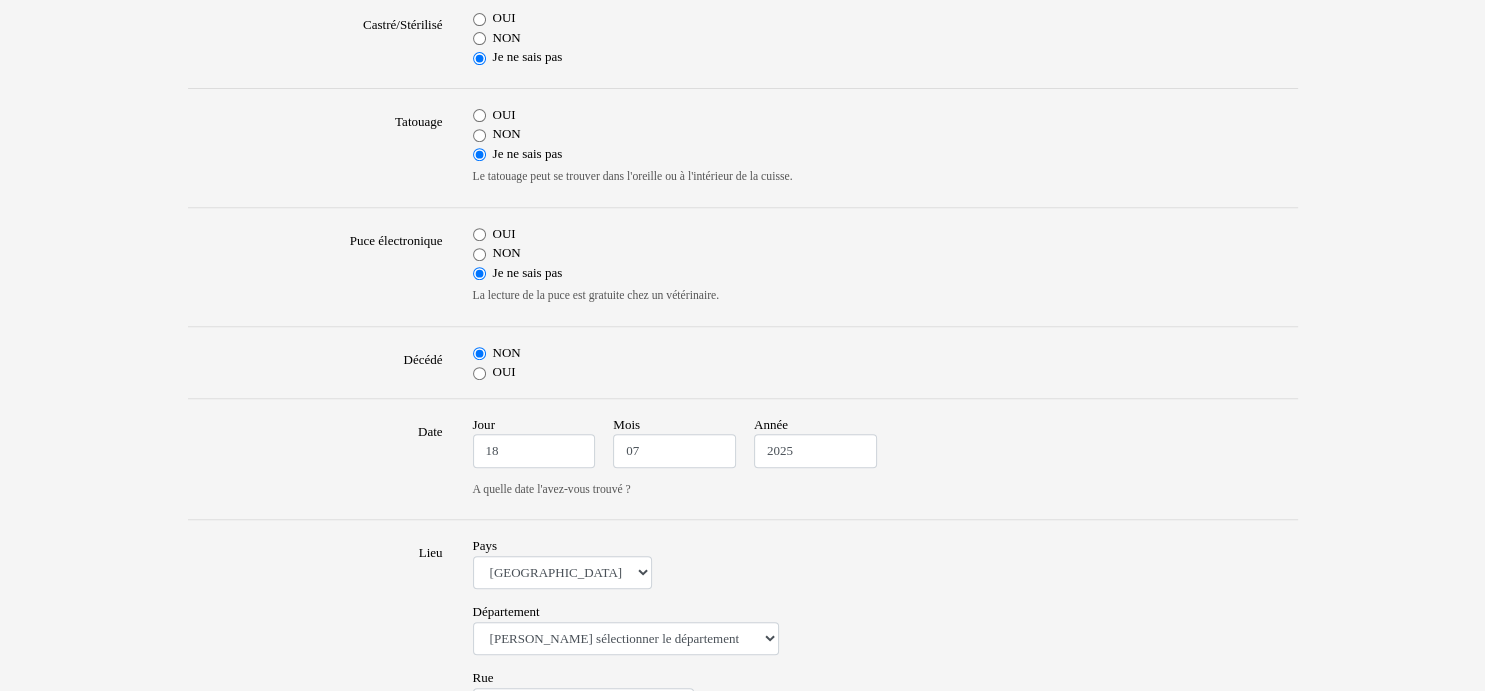 scroll, scrollTop: 844, scrollLeft: 0, axis: vertical 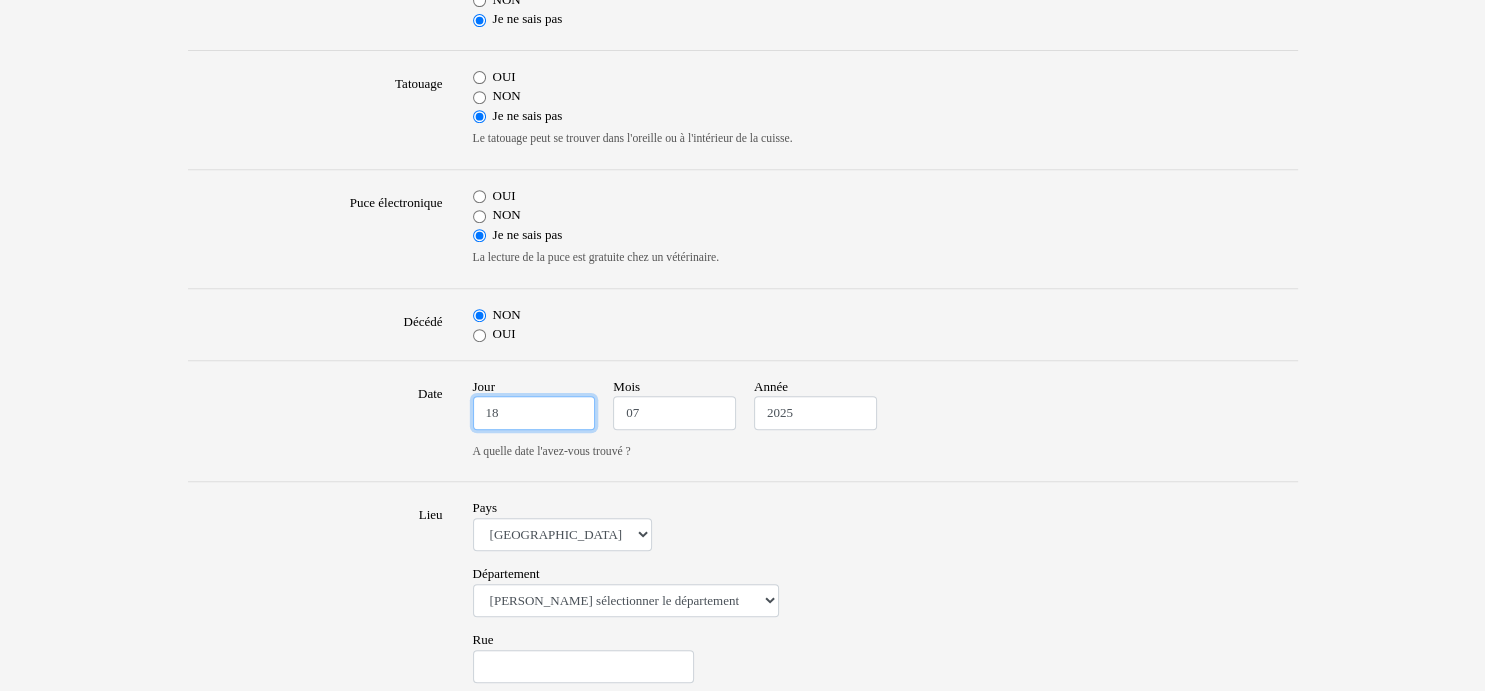 click on "18" at bounding box center [534, 413] 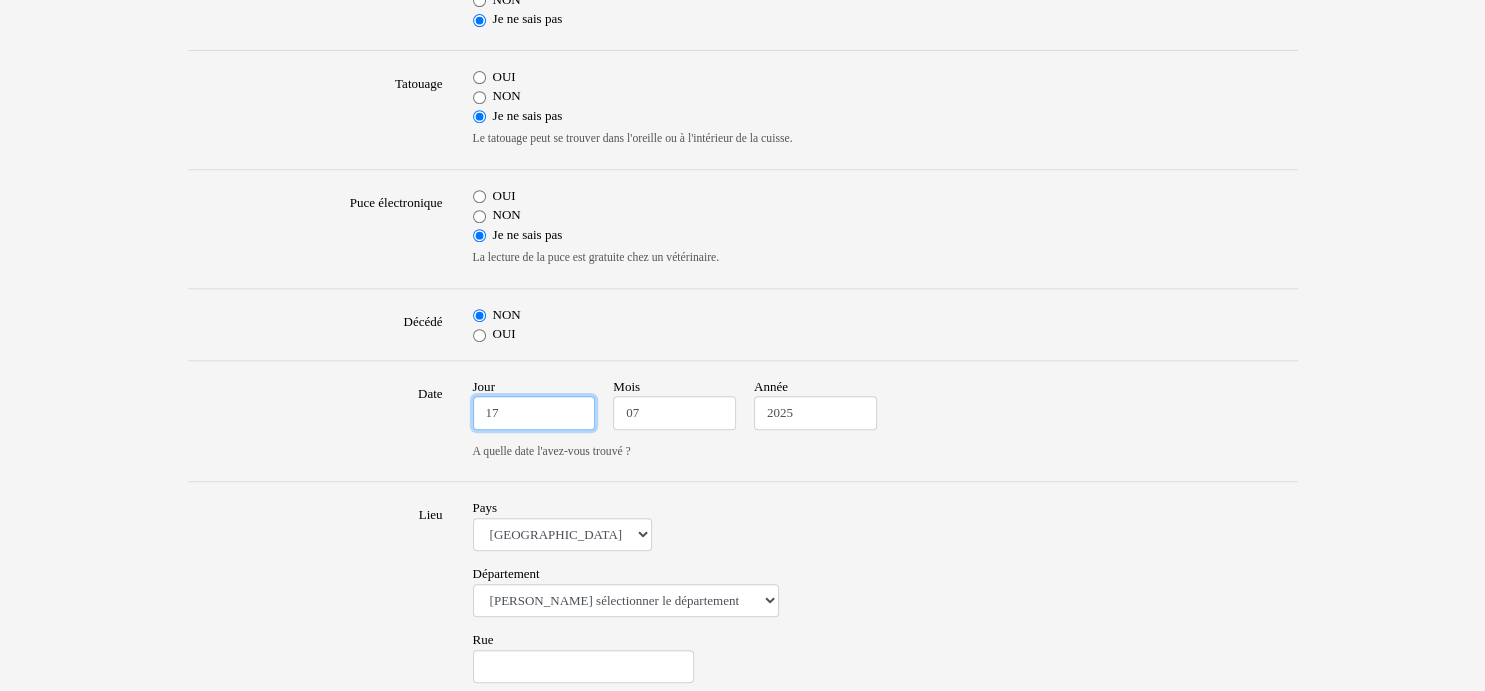 type on "17" 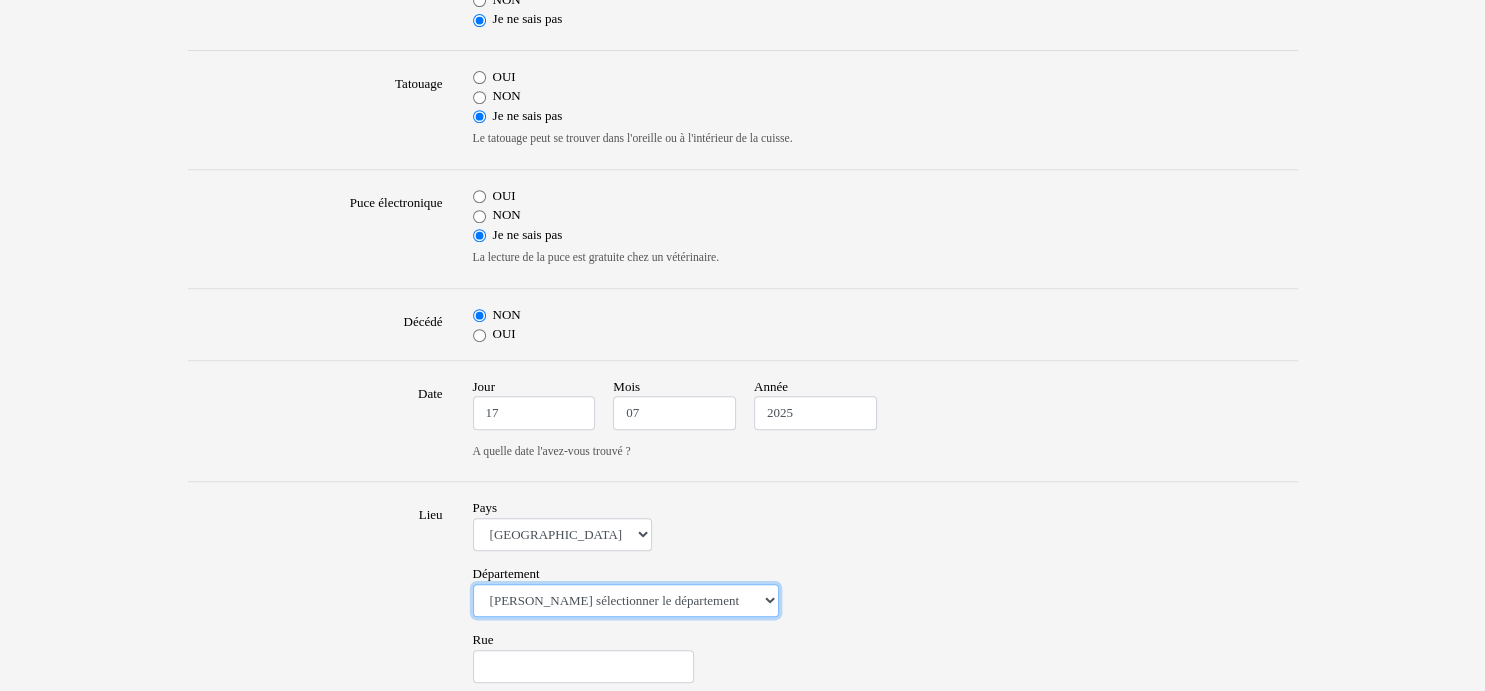 click on "Veuillez sélectionner le département 01 - Ain 02 - Aisne 03 - Allier 04 - Alpes de Hautes-Provence 05 - Hautes-Alpes 06 - Alpes-Maritimes 07 - Ardèche 08 - Ardennes 09 - Ariege 10 - Aube 11 - Aude 12 - Aveyron 13 - Bouches-Du-Rhône 14 - Calvados 15 - Cantal 16 - Charente 17 - Charente-Maritime 18 - Cher 19 - Correze 20 - Corse 21 - Cote-d'Or 22 - Côtes d'Armor 23 - Creuse 24 - Dordogne 25 - Doubs 26 - Drôme 27 - Eure 28 - Eure-et-Loir 29 - Finistere 30 - Gard 31 - Haute-Garonne 32 - Gers 33 - Gironde 34 - Hérault 35 - Ille-et-Vilaine 36 - Indre 37 - Indre-et-Loire 38 - Isère 39 - Jura 40 - Landes 41 - Loir-et-Cher 42 - Loire 43 - Haute-Loire 44 - Loire-Atlantique 45 - Loiret 46 - Lot 47 - Lot-et-Garonne 48 - Lozère 49 - Maine-et-Loire 50 - Manche 51 - Marne 52 - Haute-Marne 53 - Mayenne 54 - Meurthe-et-Moselle 55 - Meuse 56 - Morbihan 57 - Moselle 58 - Nièvre 59 - Nord 60 - Oise 61 - Orne 62 - Pas-de-Calais 63 - Puy-de-Dôme 64 - Pyrénées-Atlantiques 65 - Hautes-Pyrénées 67 - Bas-Rhin 75 - Paris" at bounding box center [626, 601] 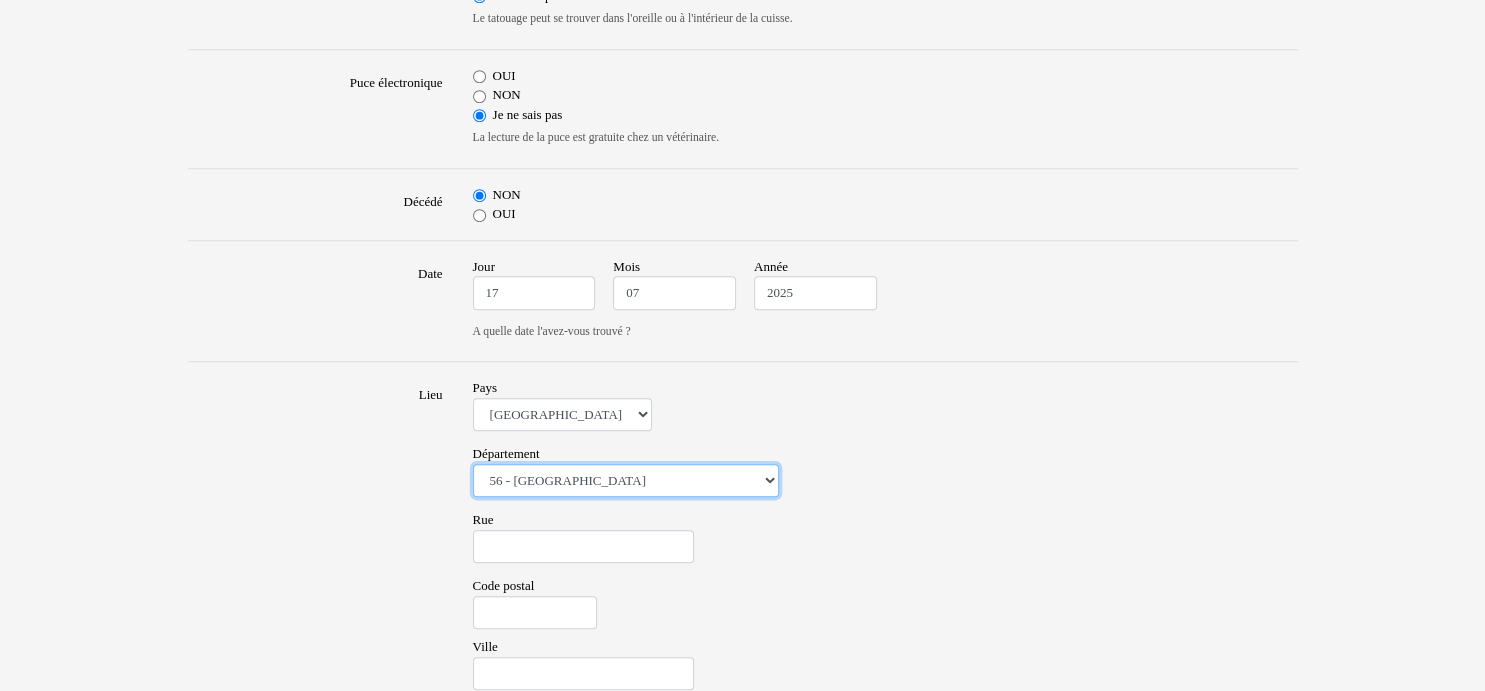 scroll, scrollTop: 1161, scrollLeft: 0, axis: vertical 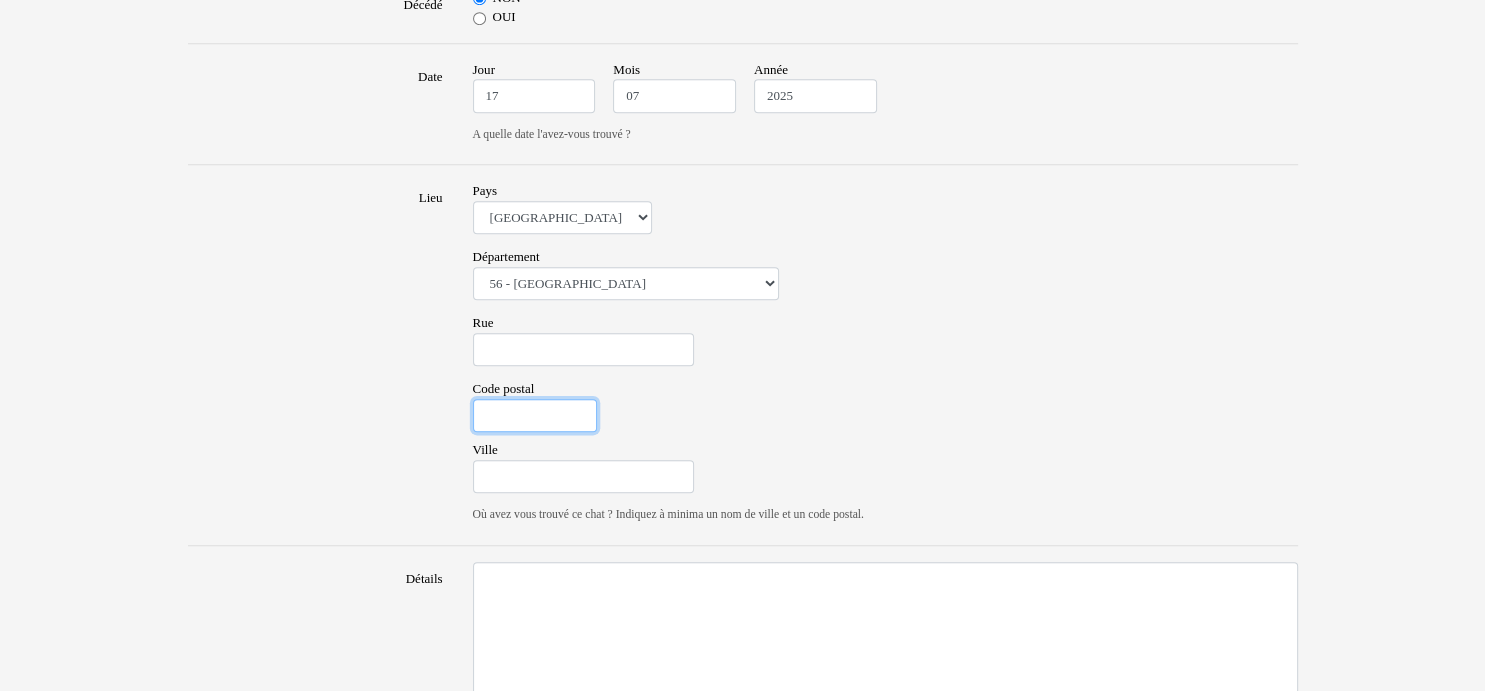 click on "Code postal" at bounding box center (535, 416) 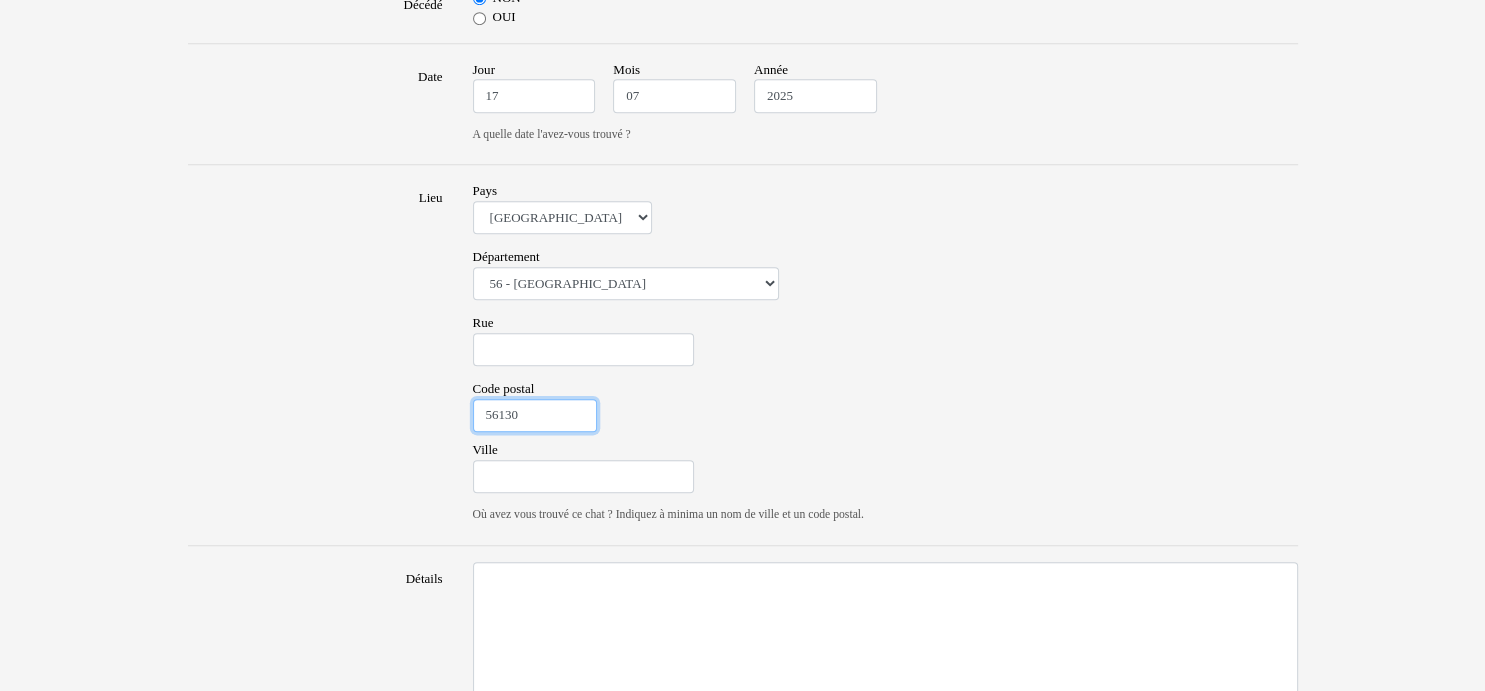 type on "56130" 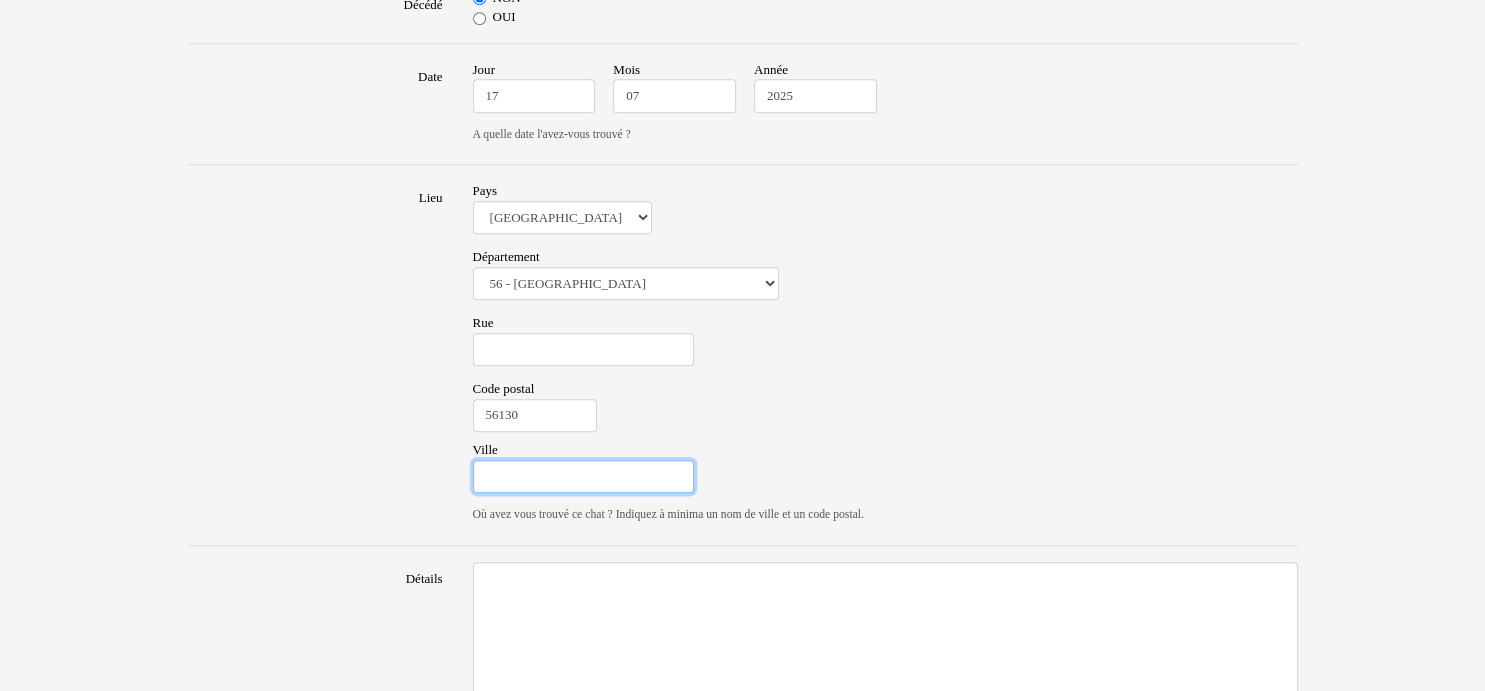 click on "Ville" at bounding box center (583, 477) 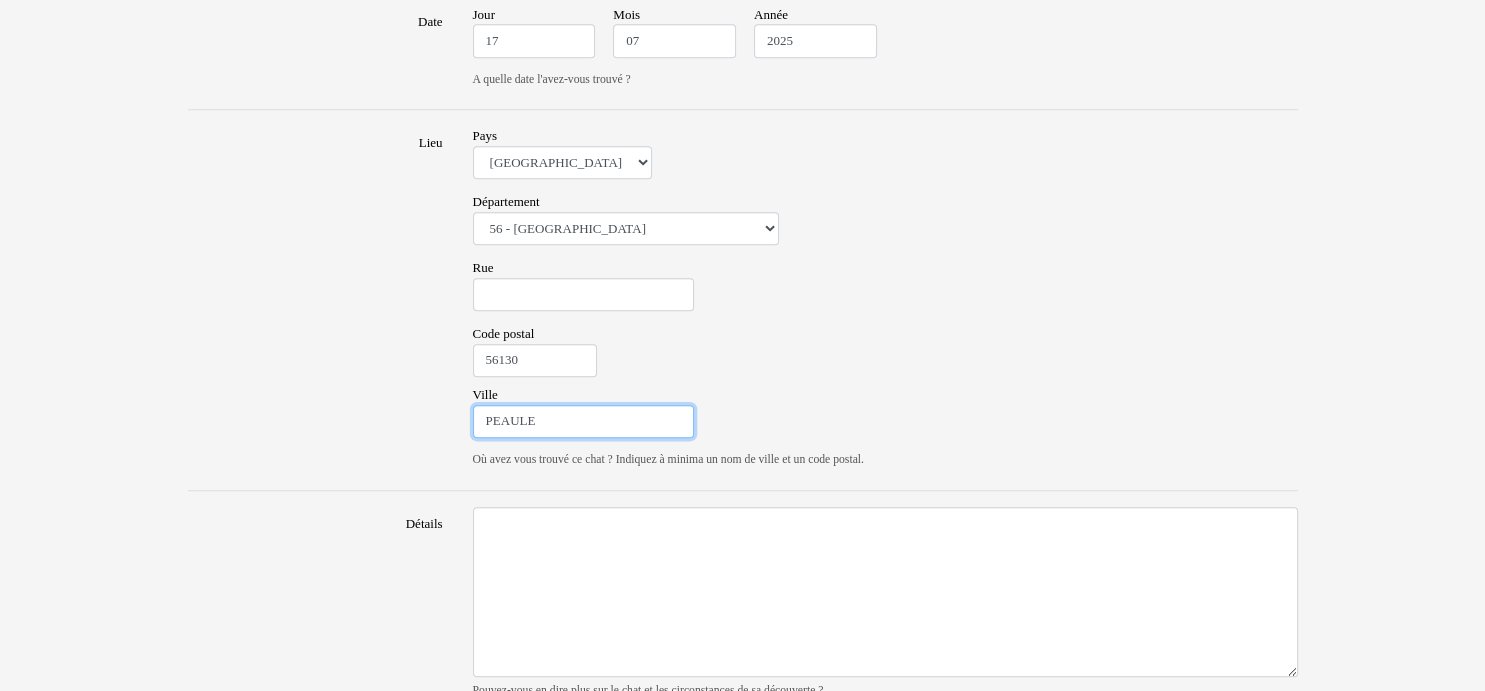 scroll, scrollTop: 1312, scrollLeft: 0, axis: vertical 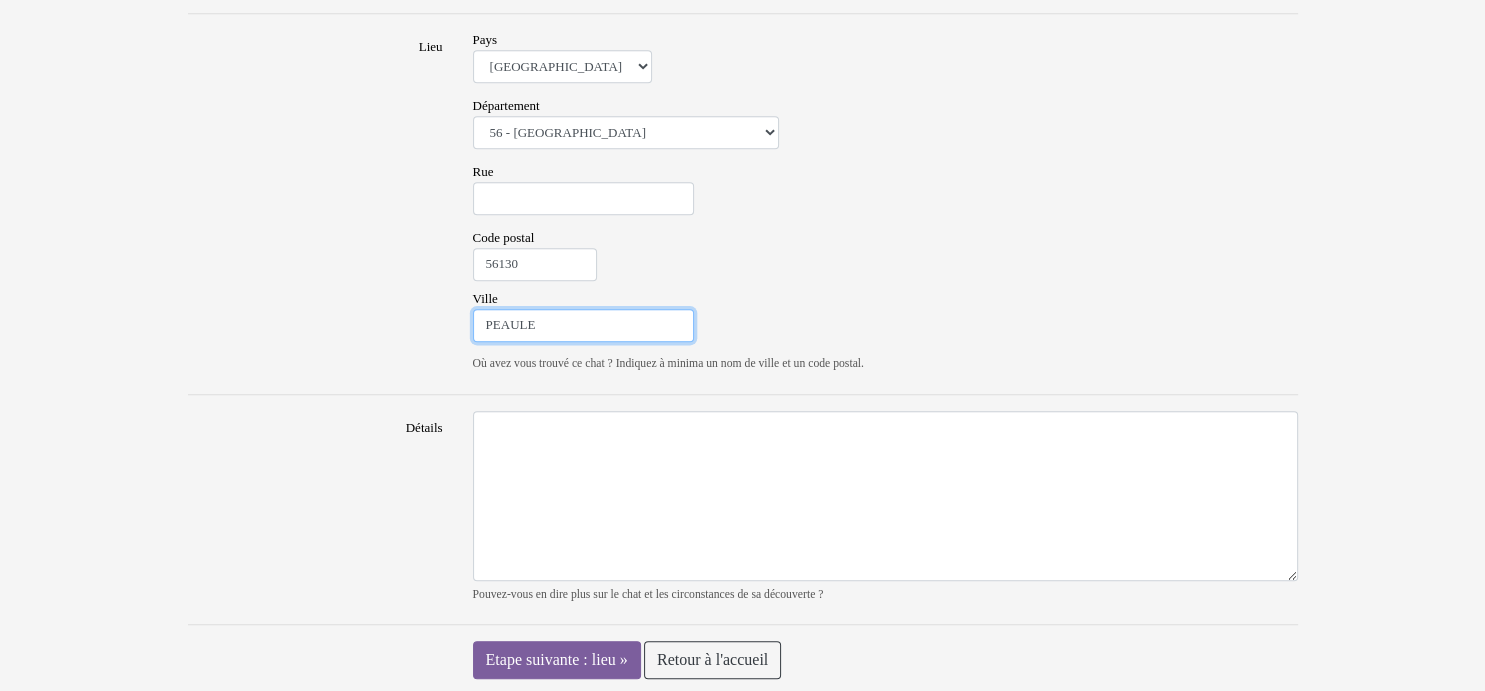 type on "PEAULE" 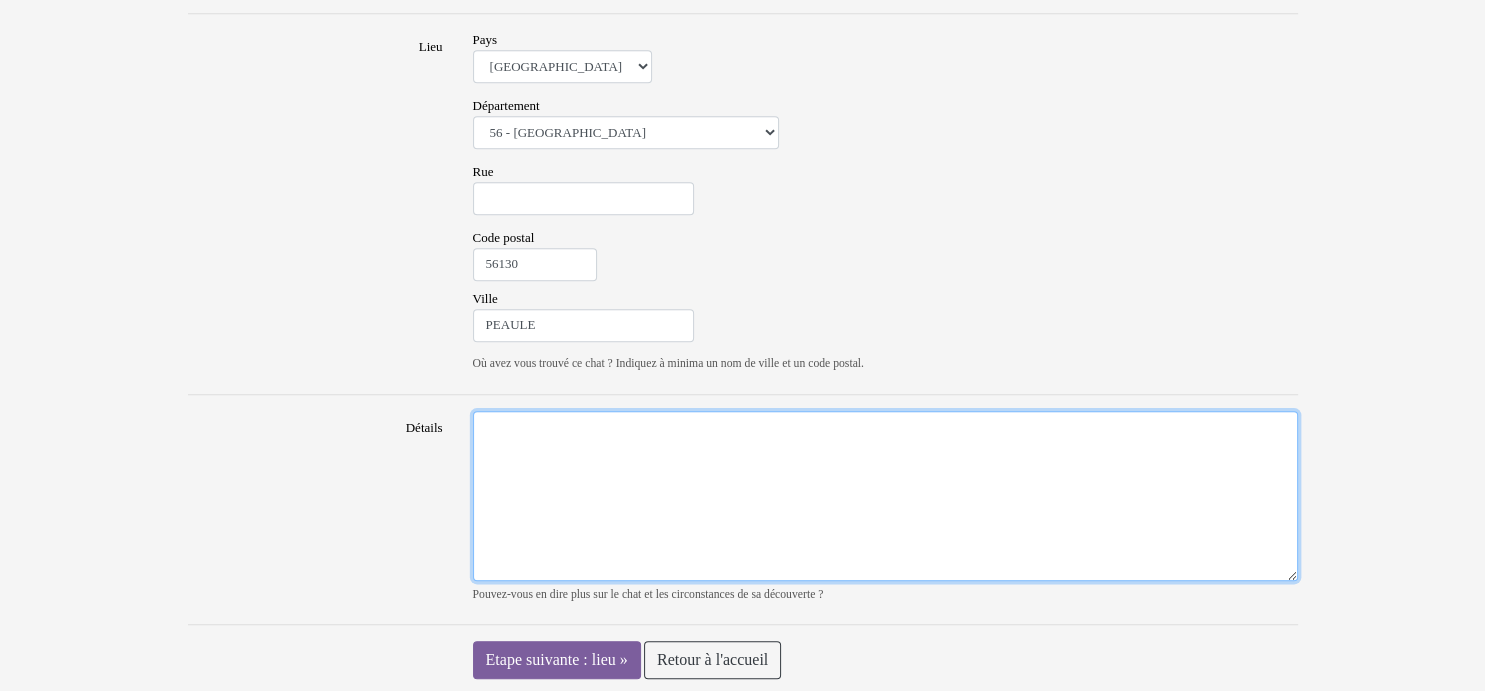 click on "Détails" at bounding box center (885, 496) 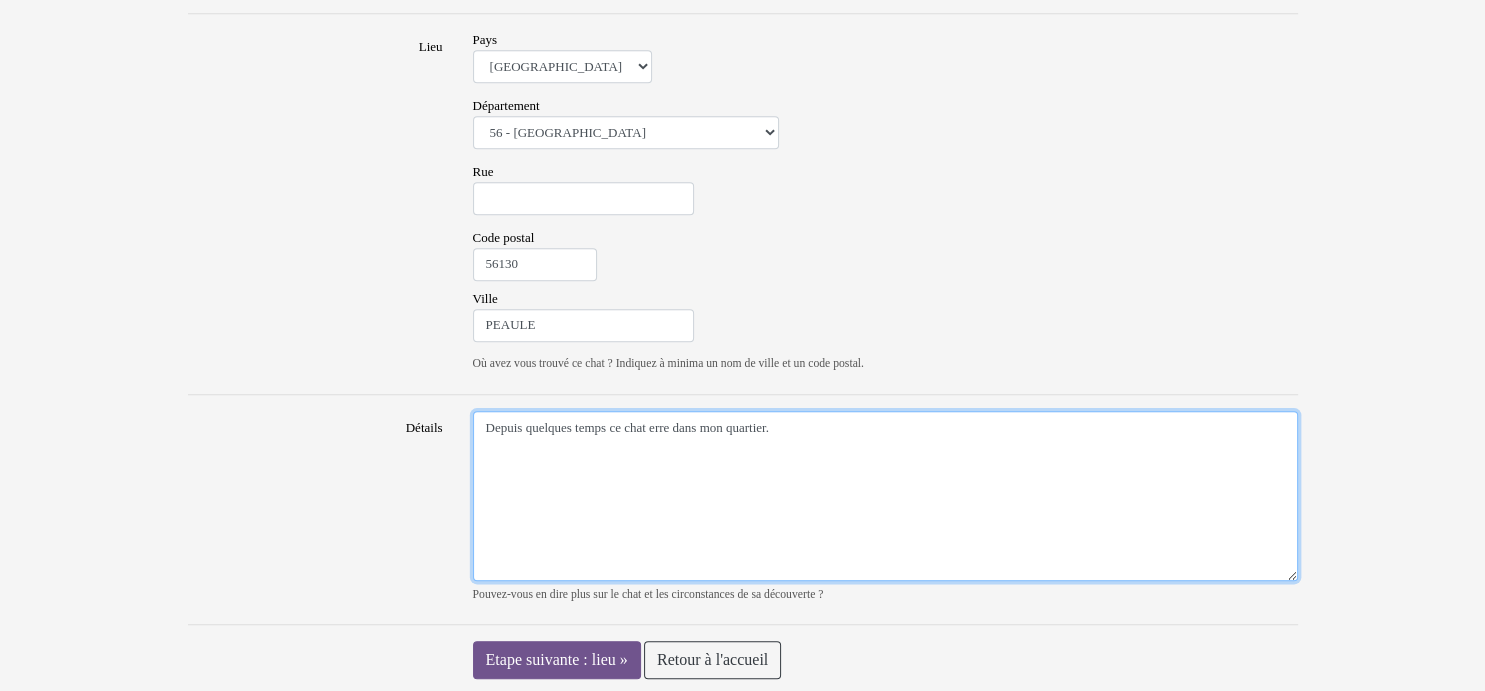 type on "Depuis quelques temps ce chat erre dans mon quartier." 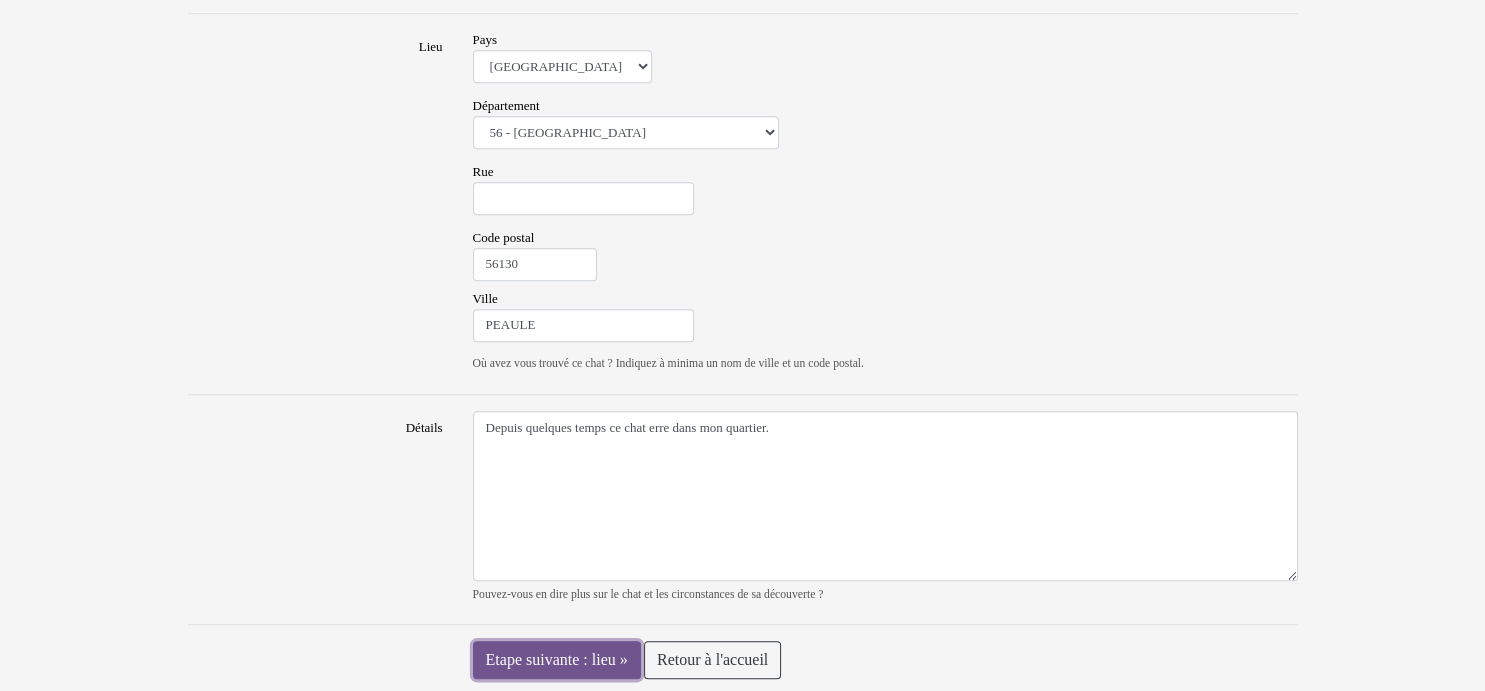 click on "Etape suivante : lieu »" at bounding box center (557, 660) 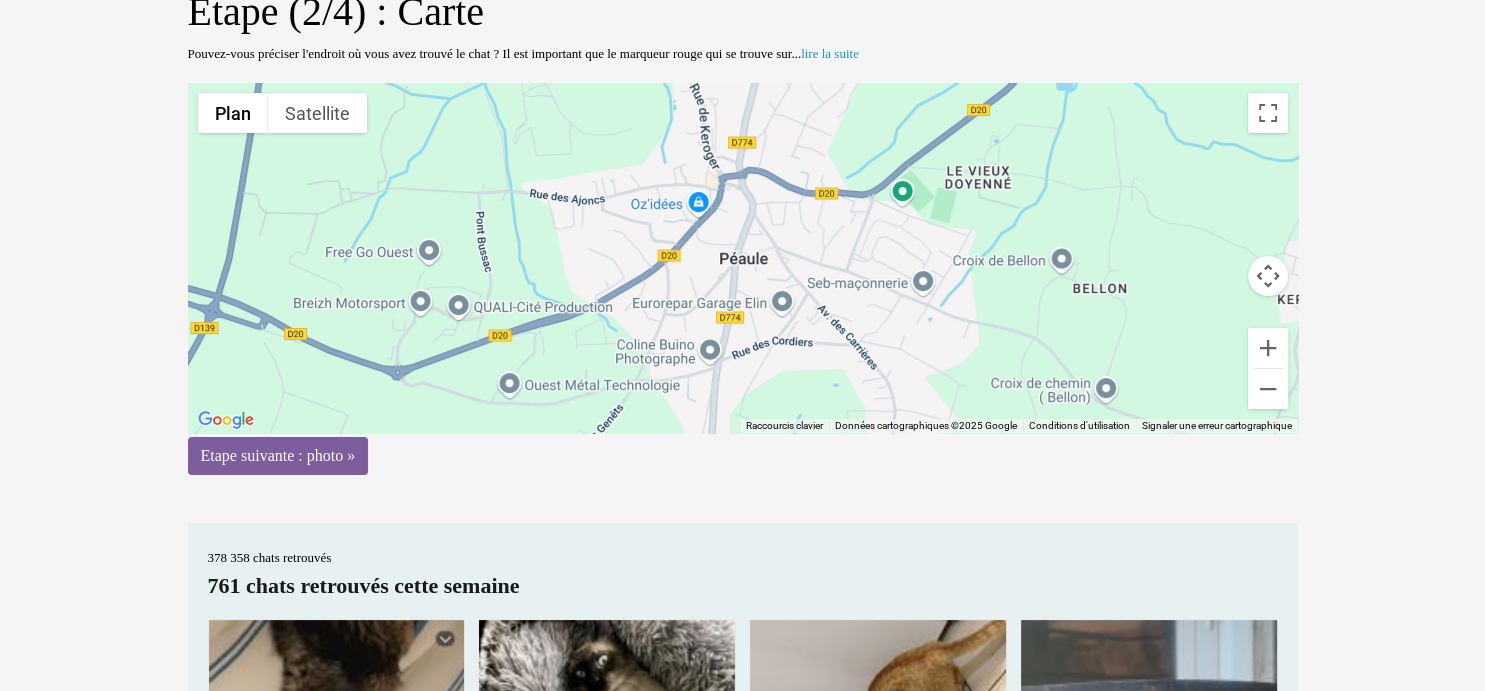 scroll, scrollTop: 211, scrollLeft: 0, axis: vertical 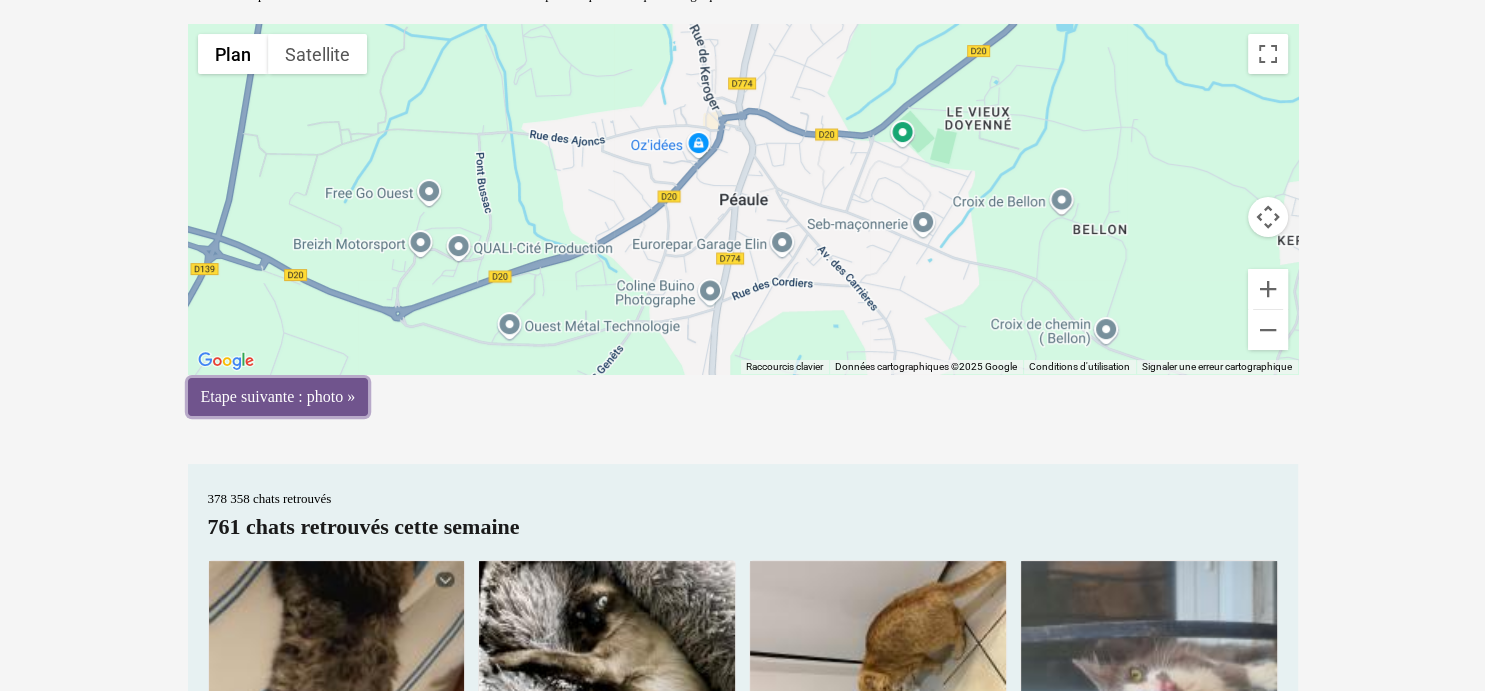click on "Etape suivante : photo »" at bounding box center [278, 397] 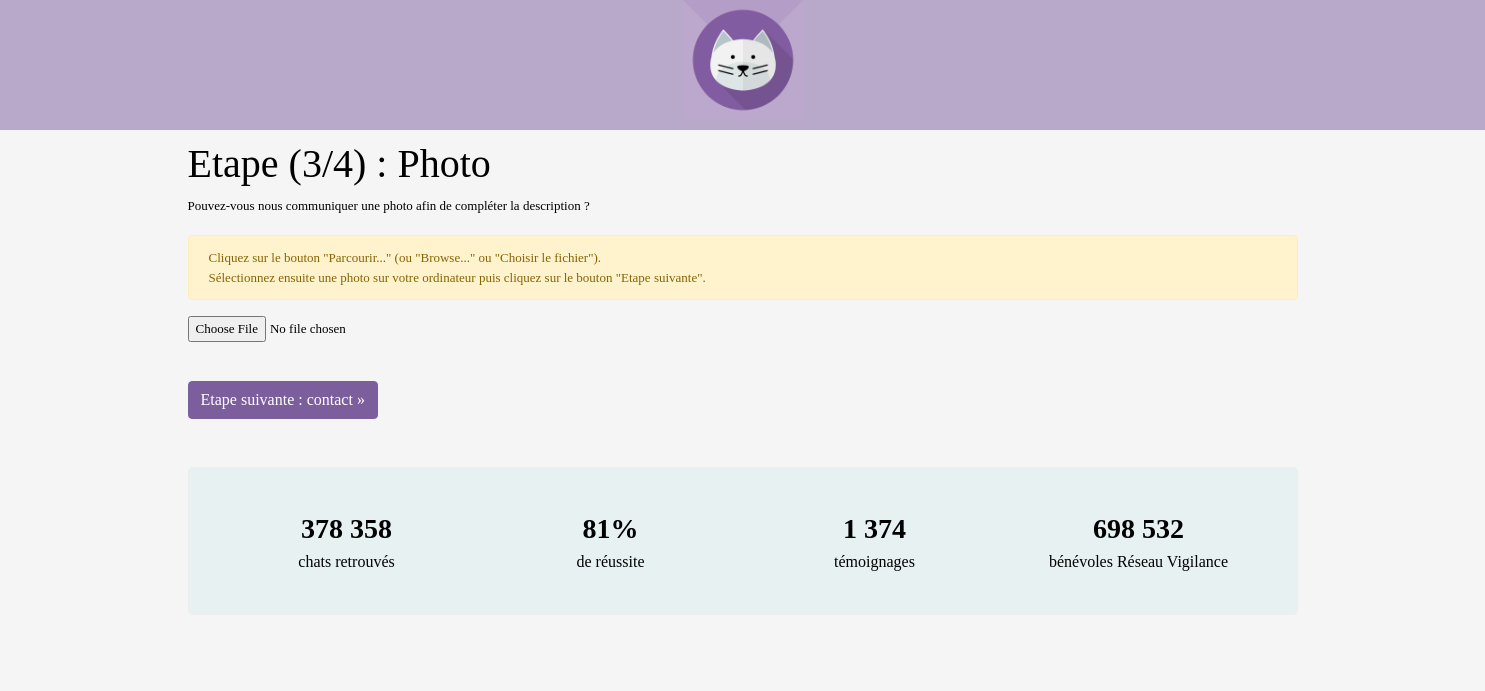 scroll, scrollTop: 0, scrollLeft: 0, axis: both 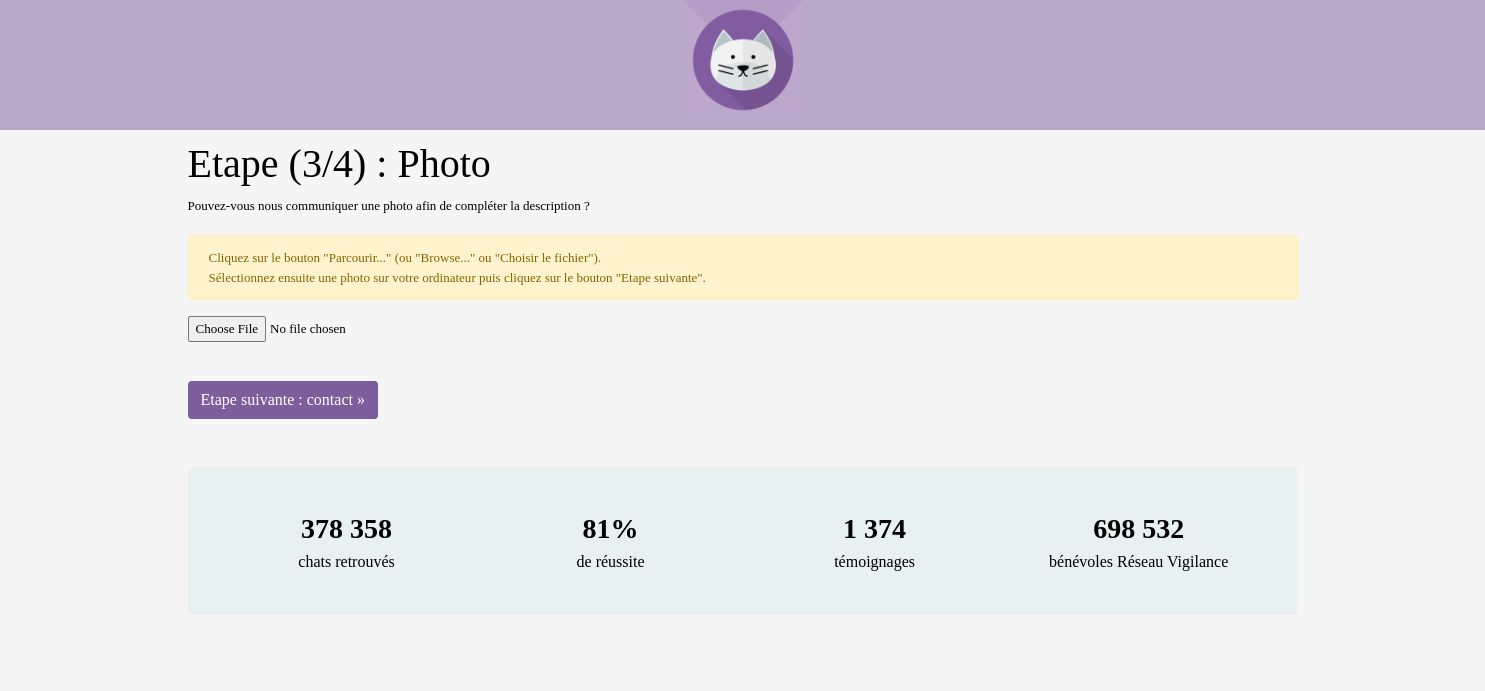 click at bounding box center (743, 329) 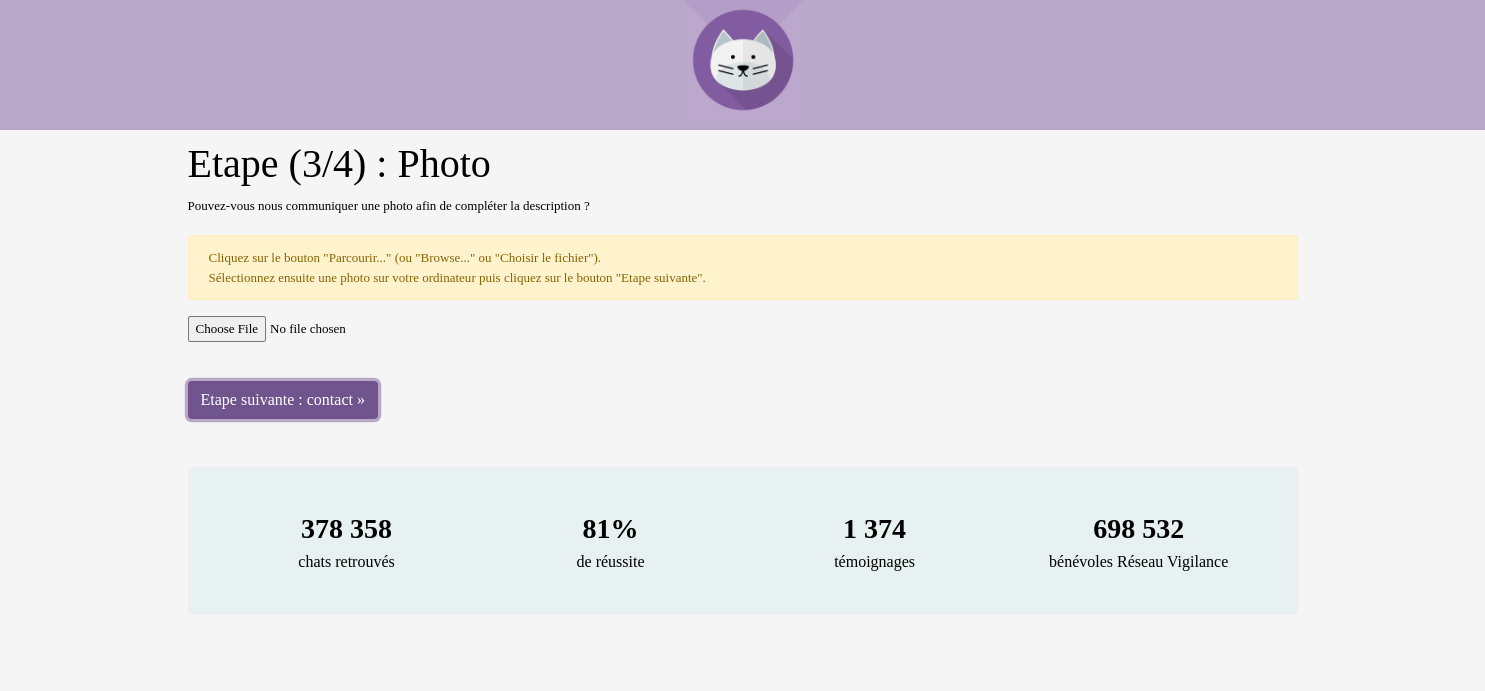 click on "Etape suivante : contact »" at bounding box center [283, 400] 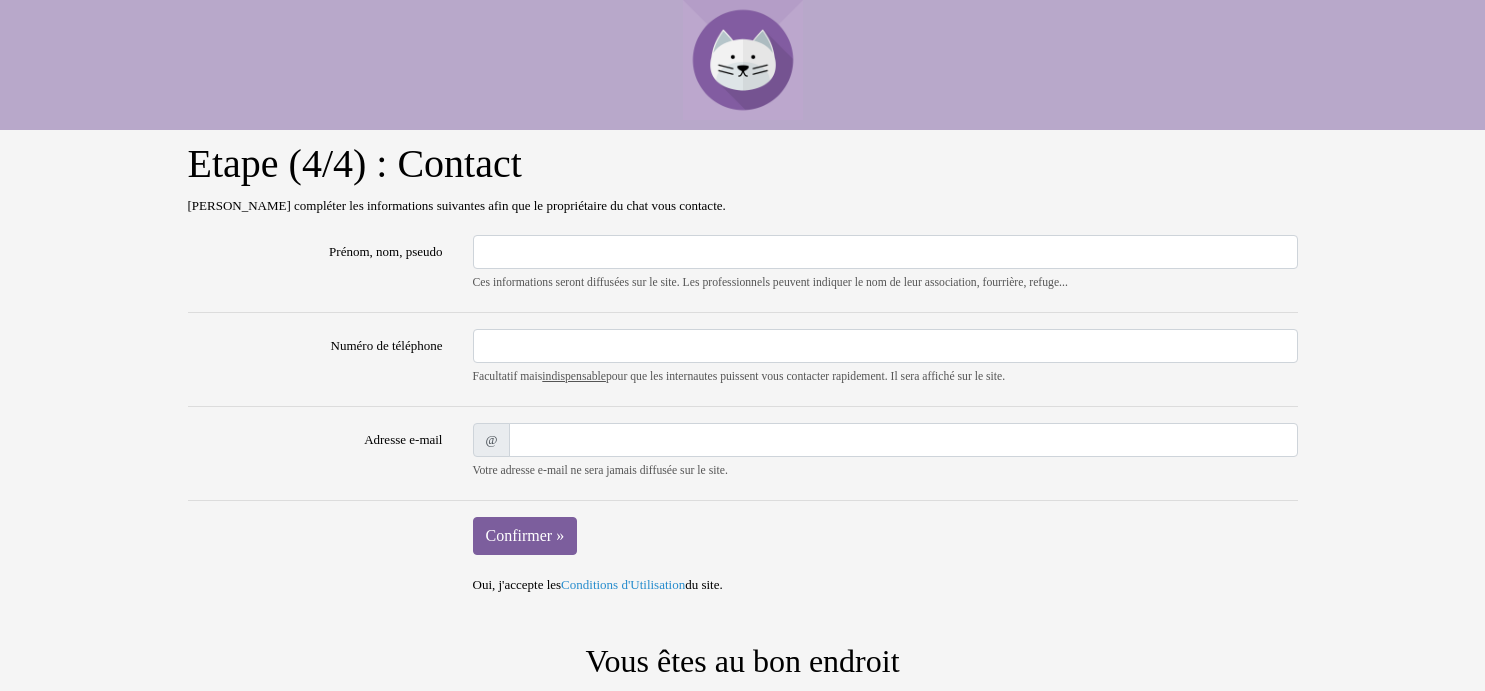 scroll, scrollTop: 0, scrollLeft: 0, axis: both 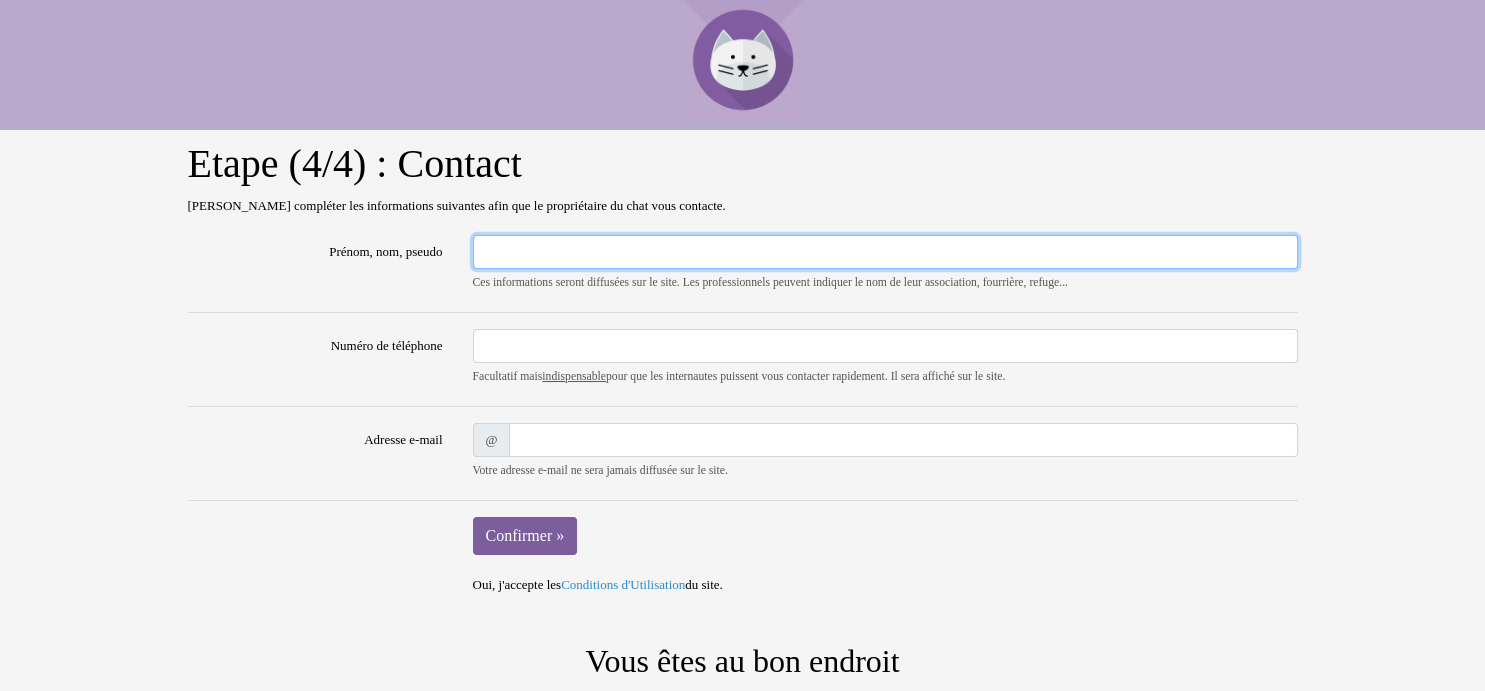 click on "Prénom, nom, pseudo" at bounding box center (885, 252) 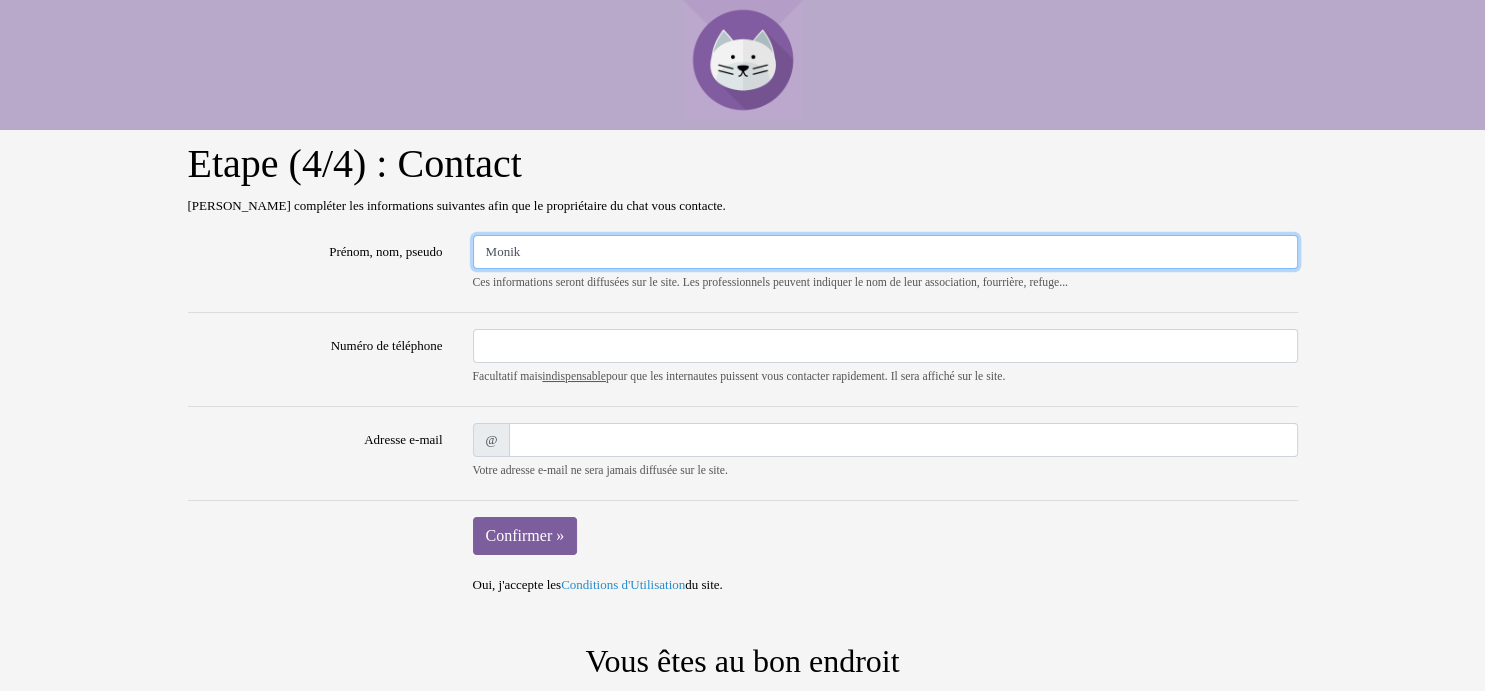 type on "Monik" 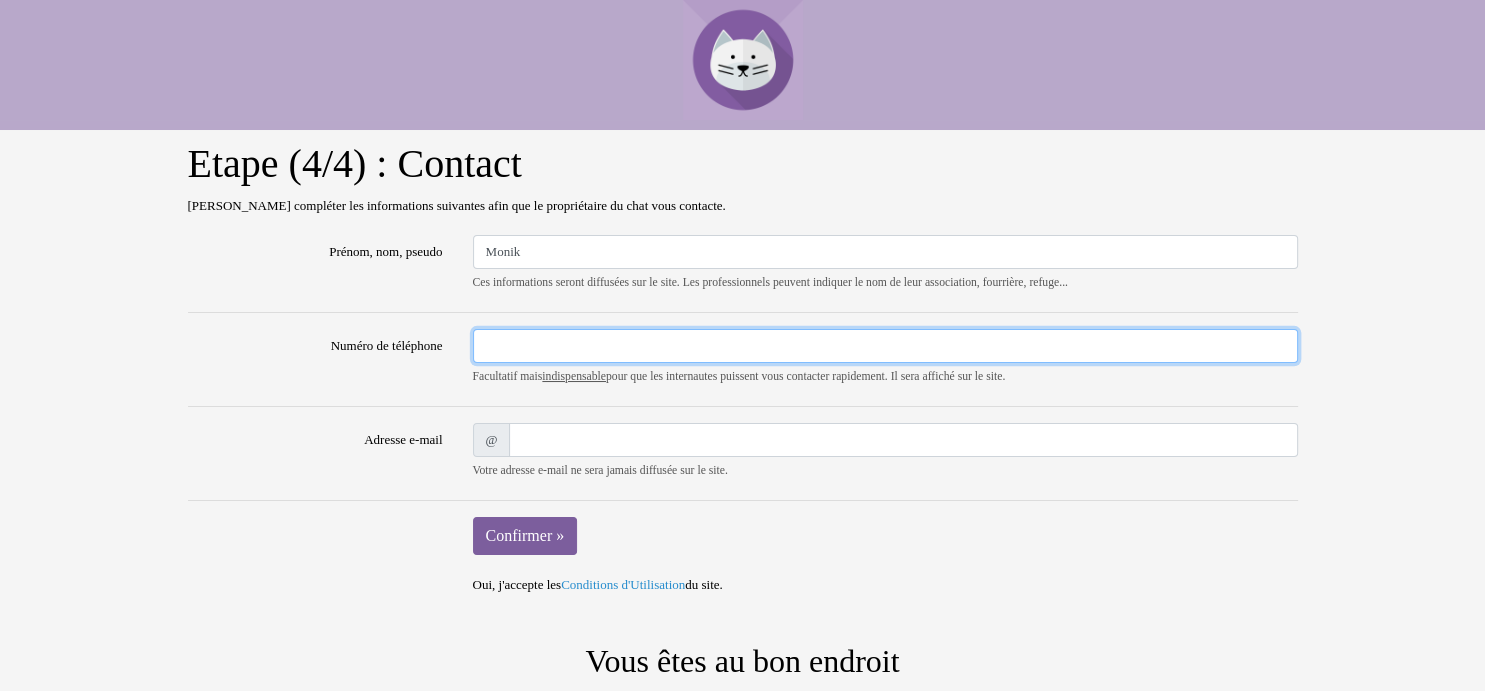 click on "Numéro de téléphone" at bounding box center [885, 346] 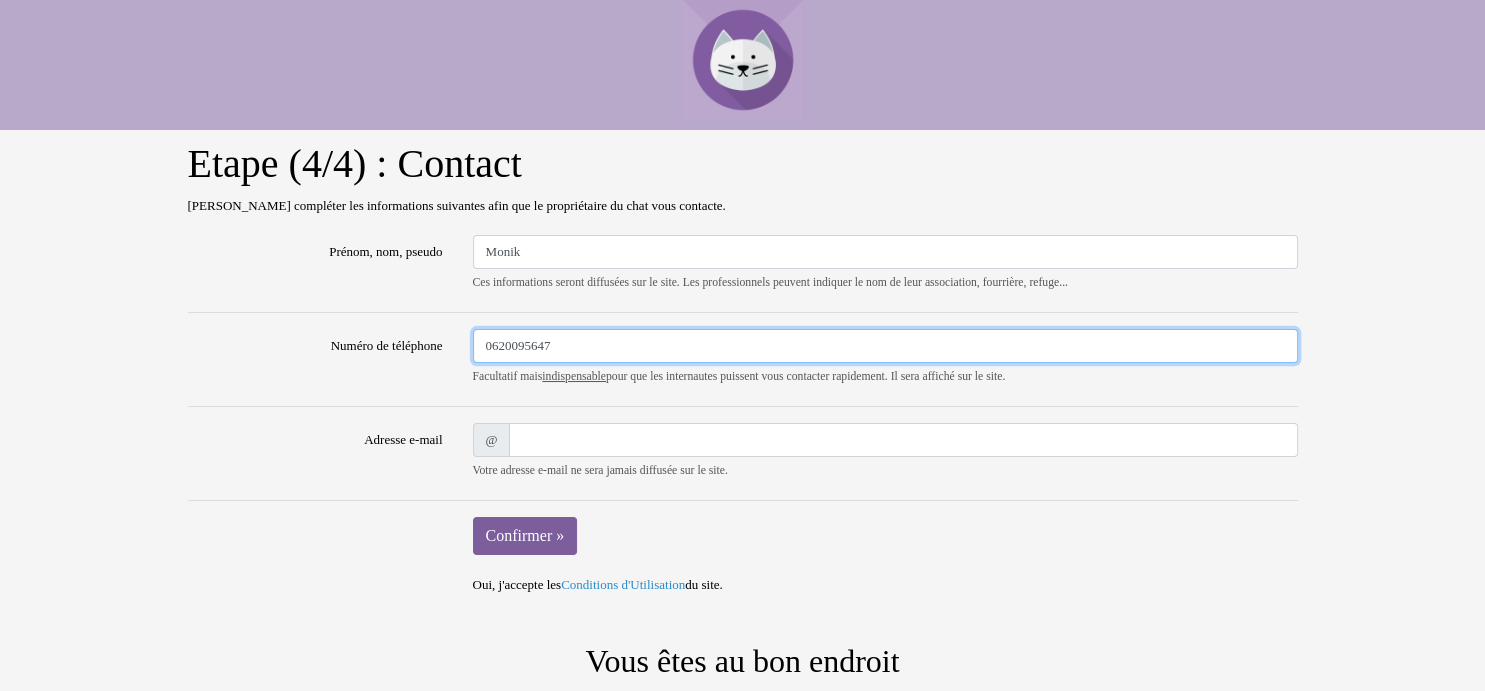 type on "0620095647" 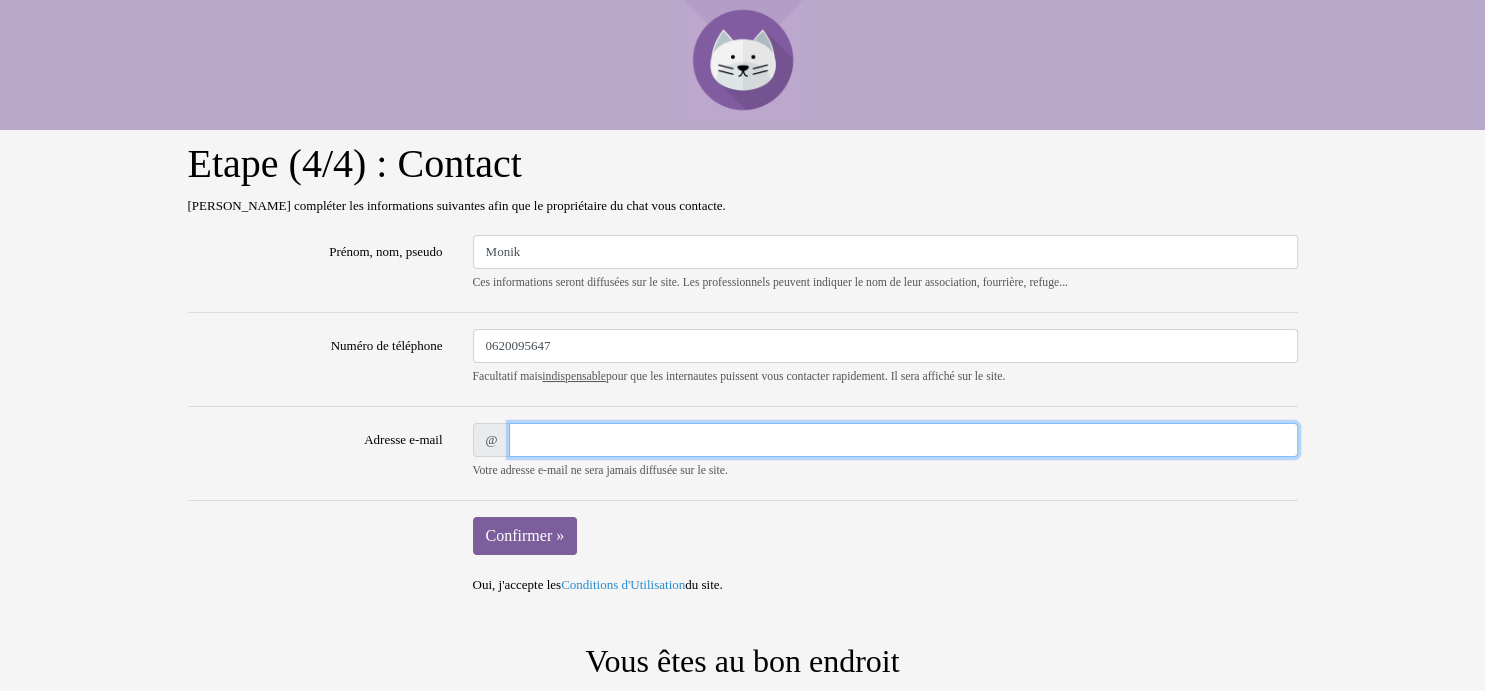click on "Adresse e-mail" at bounding box center (903, 440) 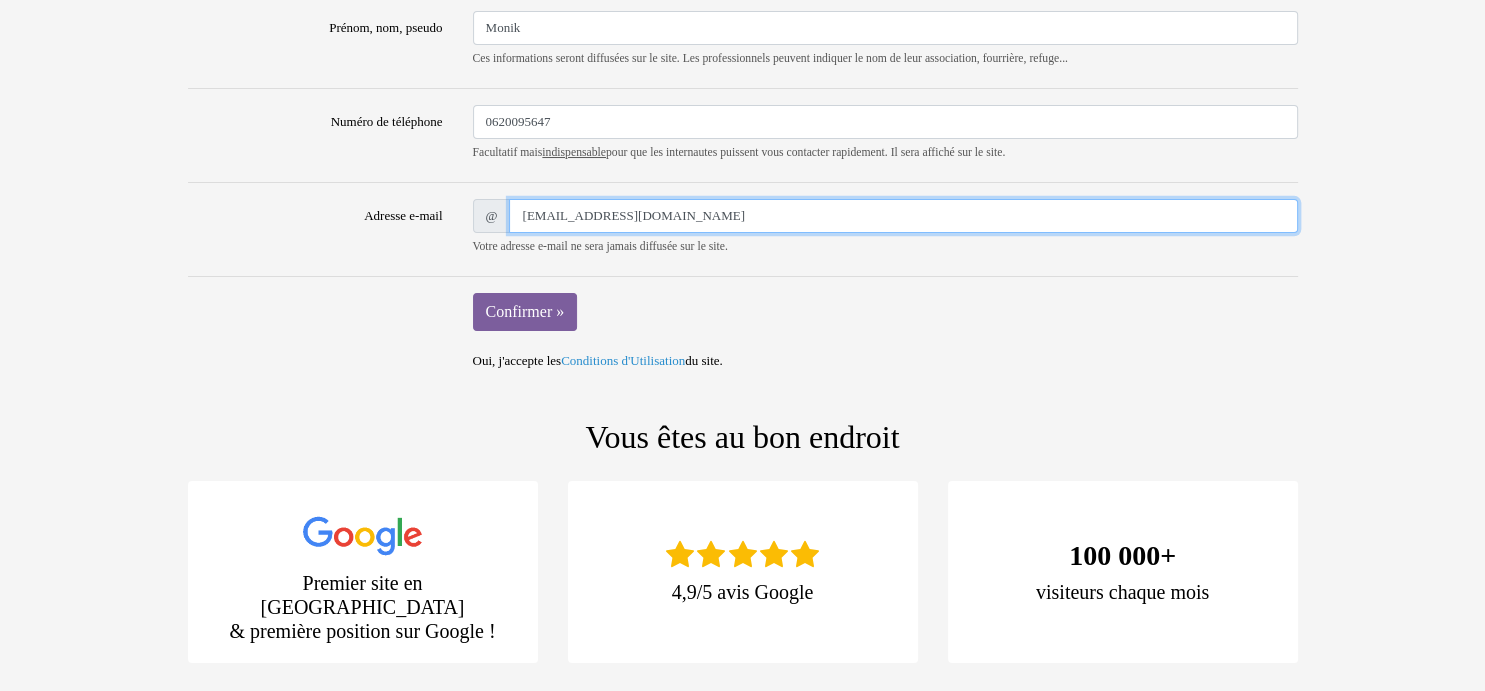 scroll, scrollTop: 226, scrollLeft: 0, axis: vertical 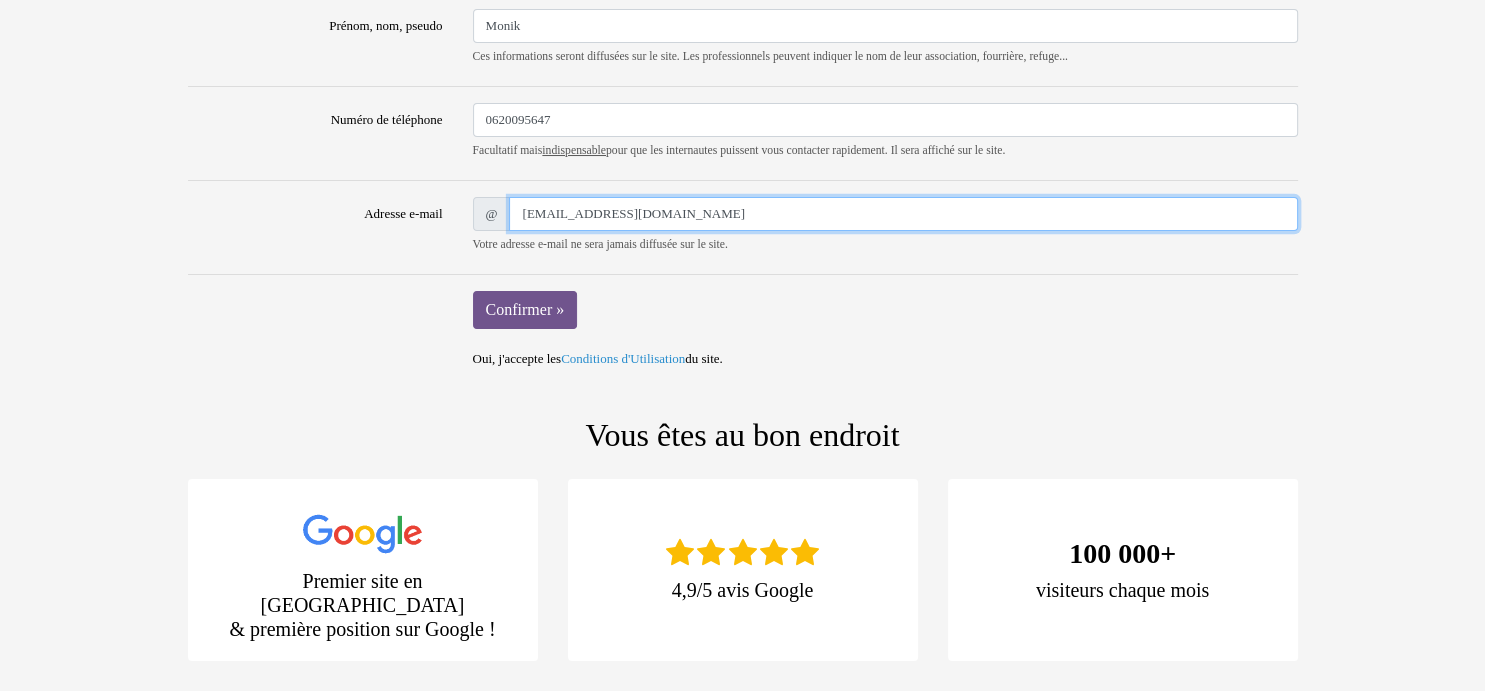 type on "marc.fleck@orange.fr" 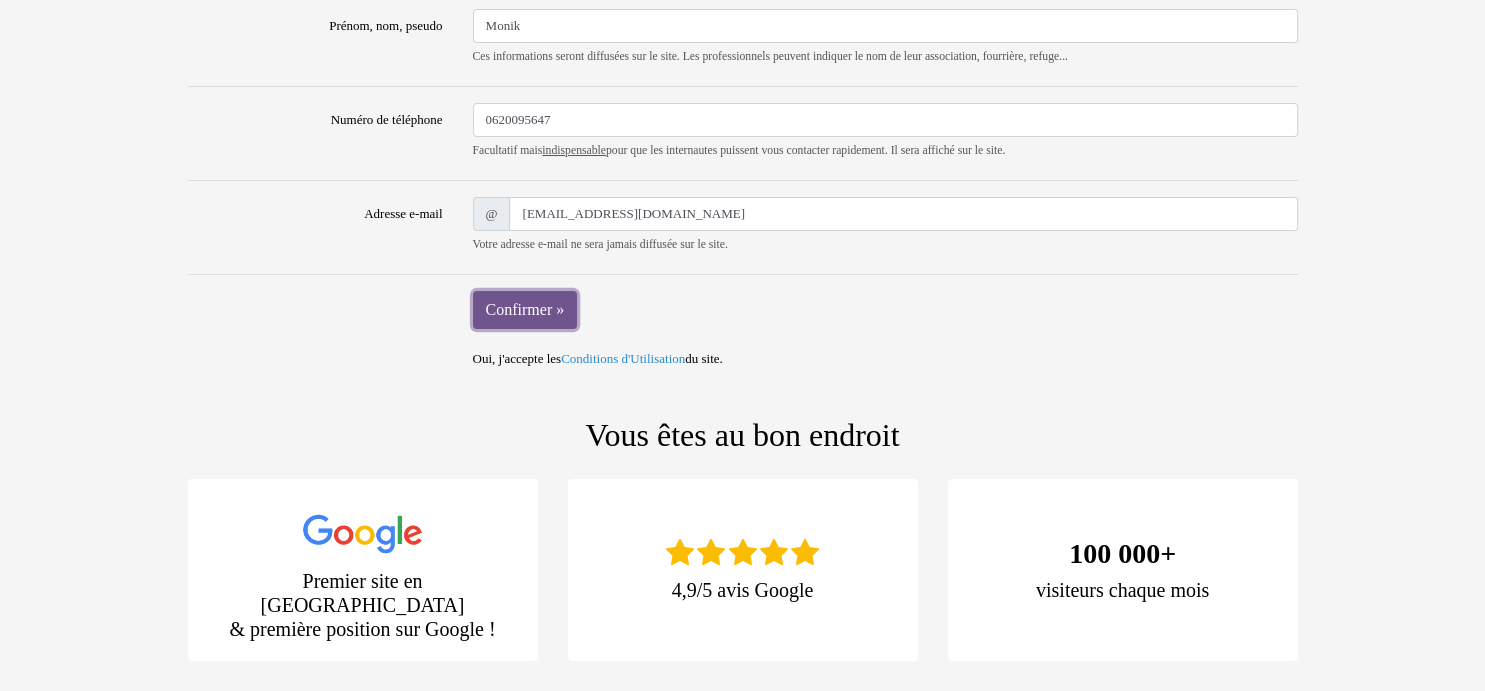 click on "Confirmer »" at bounding box center [525, 310] 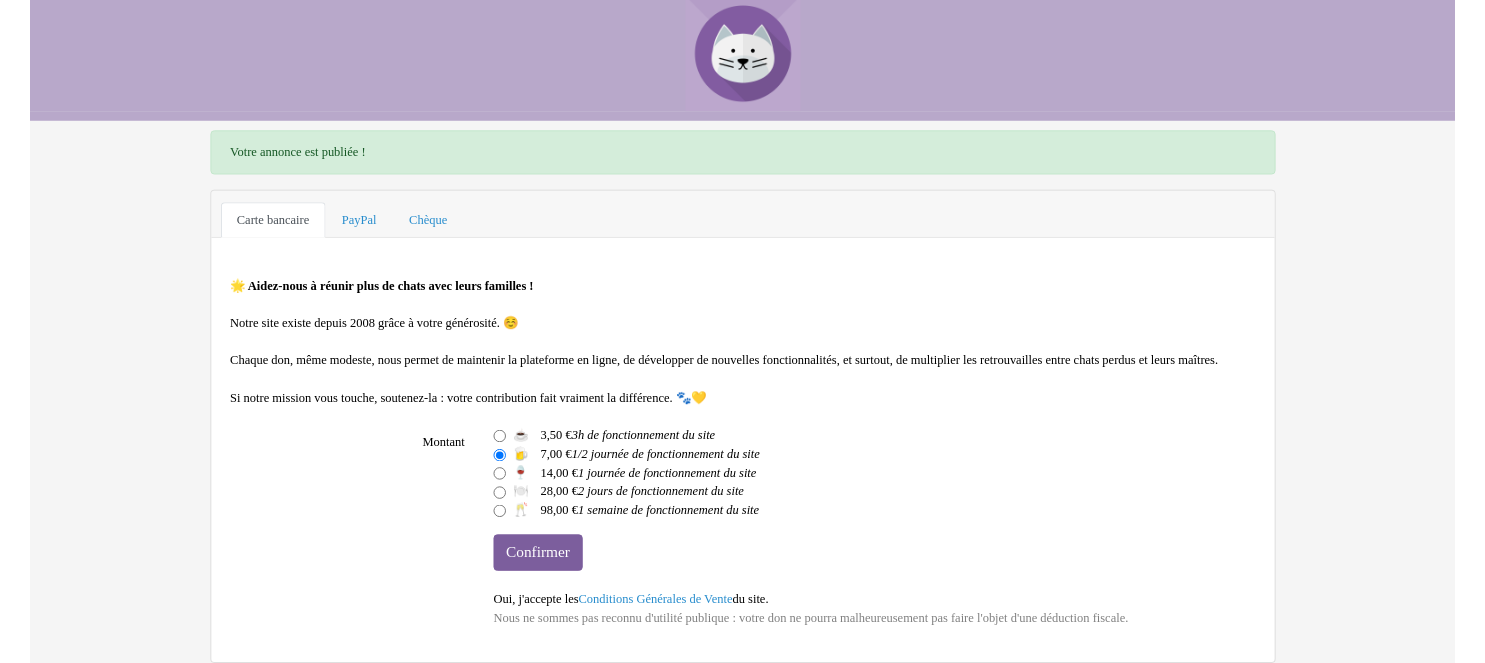 scroll, scrollTop: 40, scrollLeft: 0, axis: vertical 